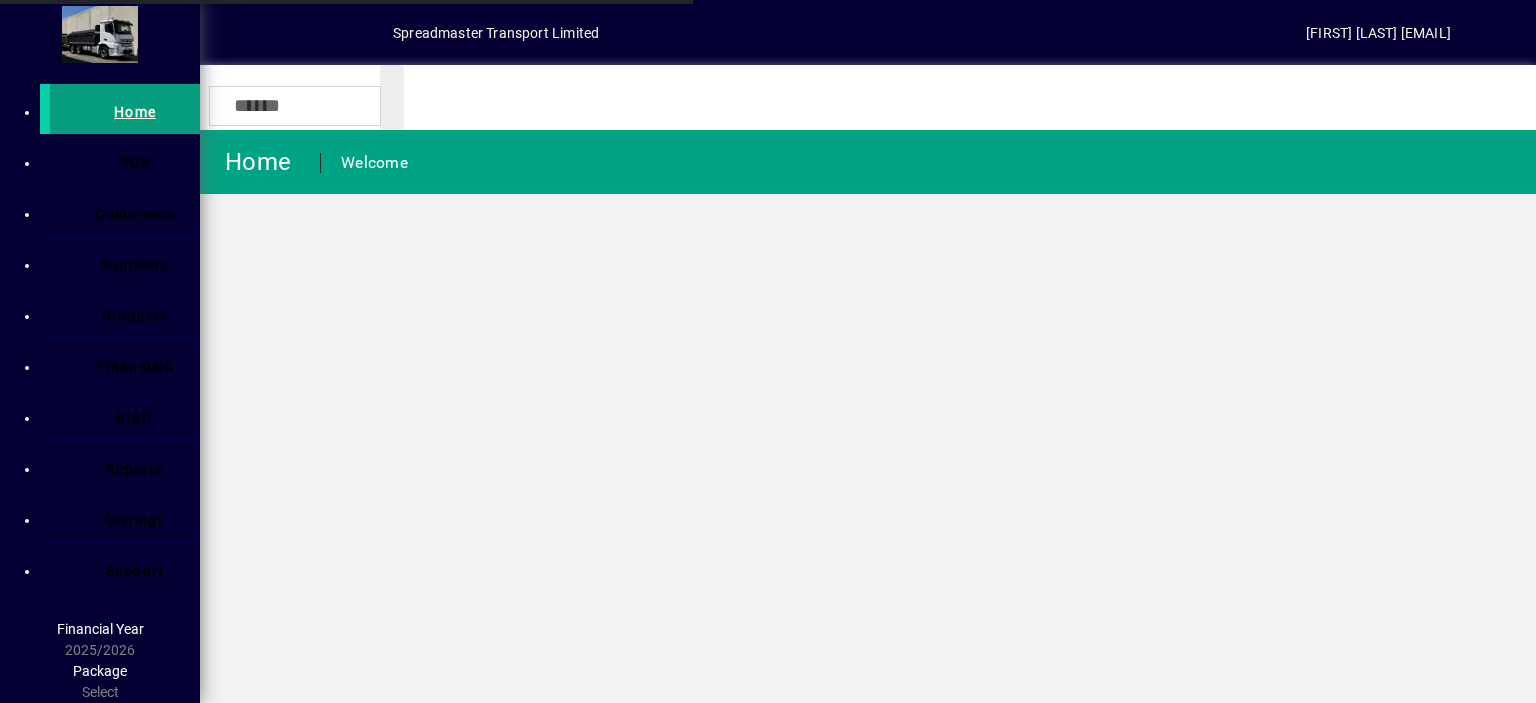 scroll, scrollTop: 0, scrollLeft: 0, axis: both 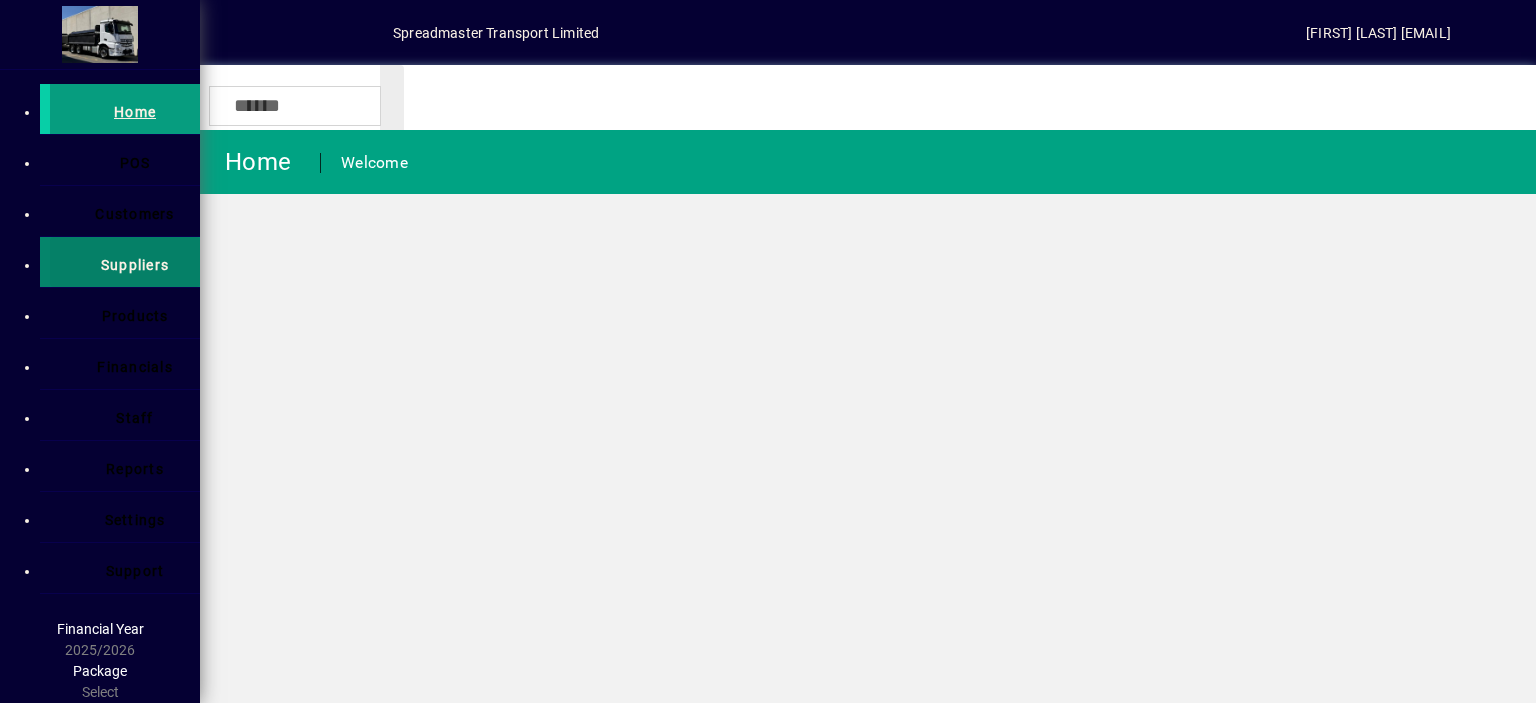 click on "Suppliers" at bounding box center (135, 265) 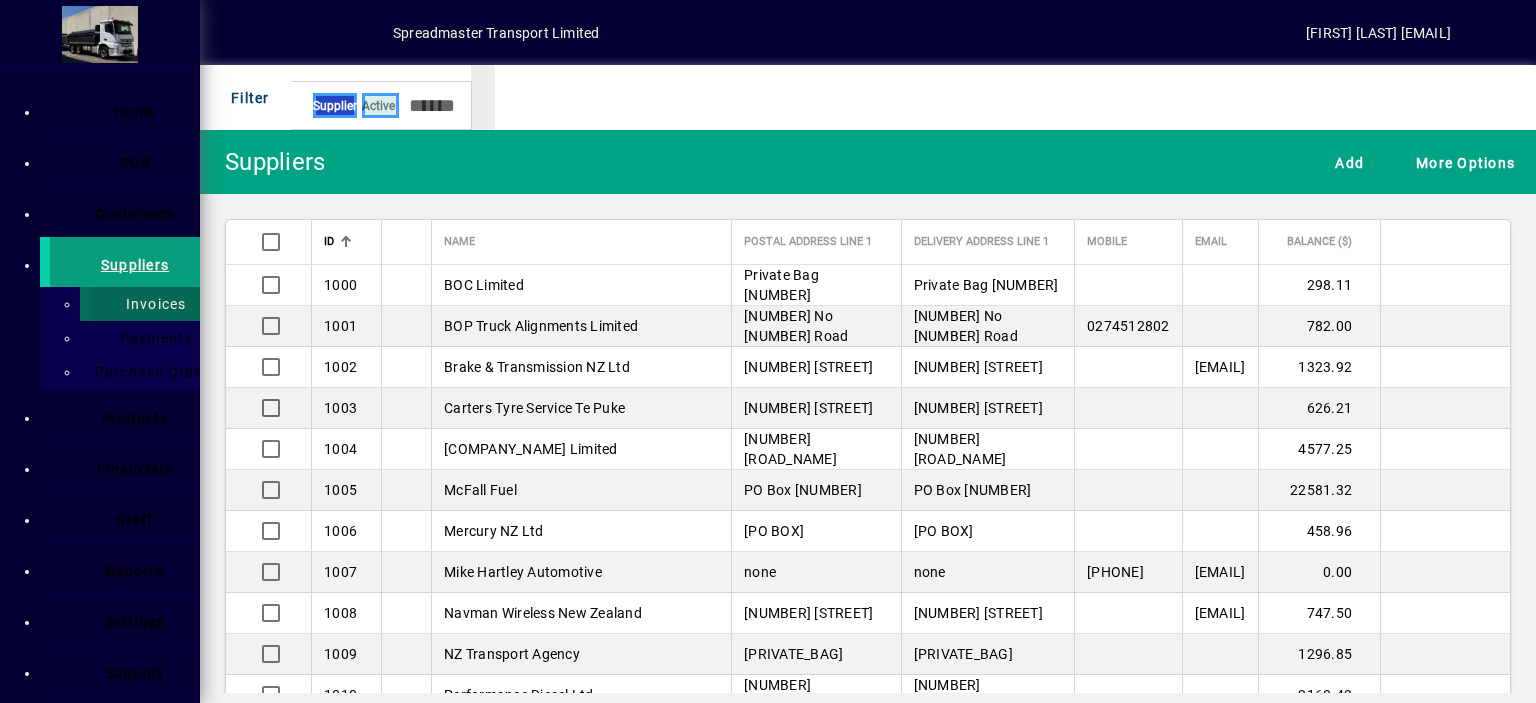 click on "Invoices" at bounding box center [150, 304] 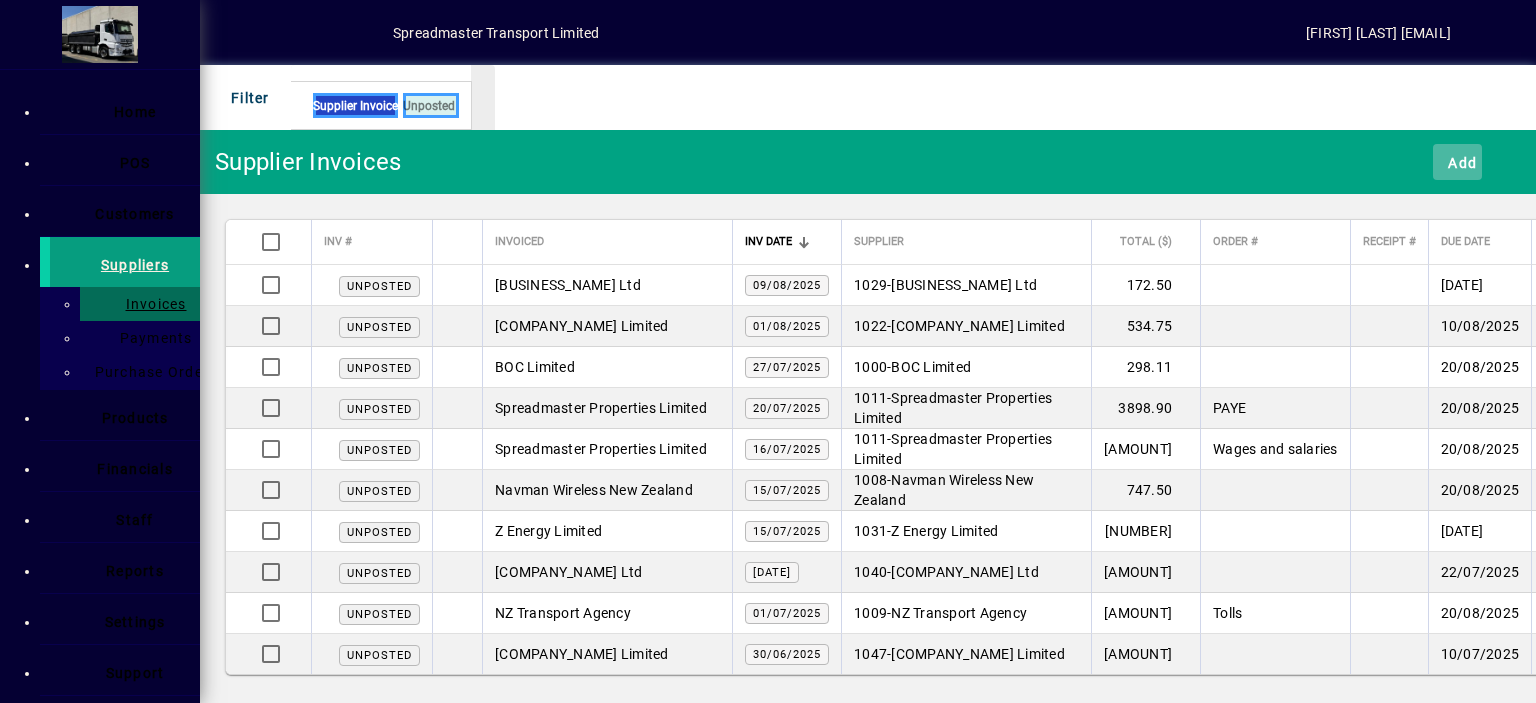 click on "Add" at bounding box center (1457, 162) 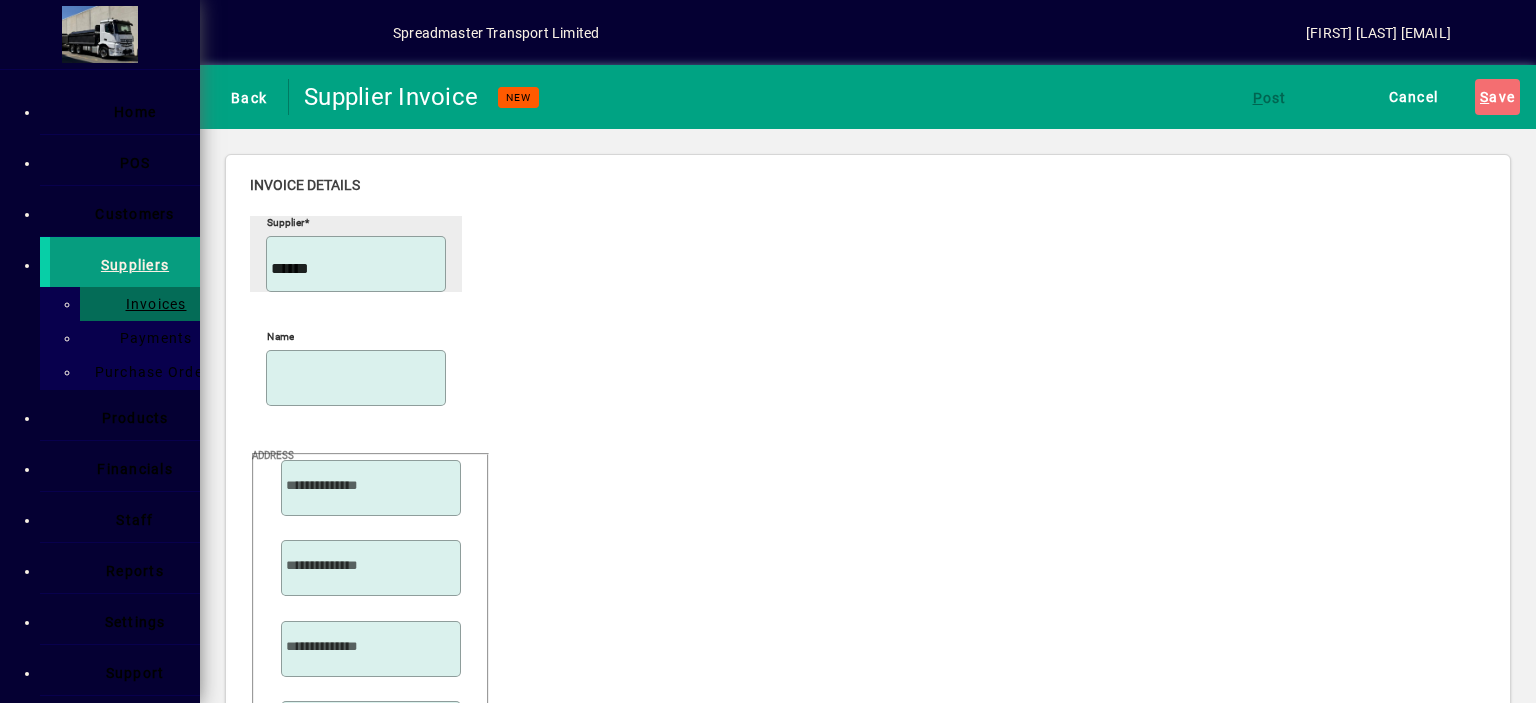 type on "******" 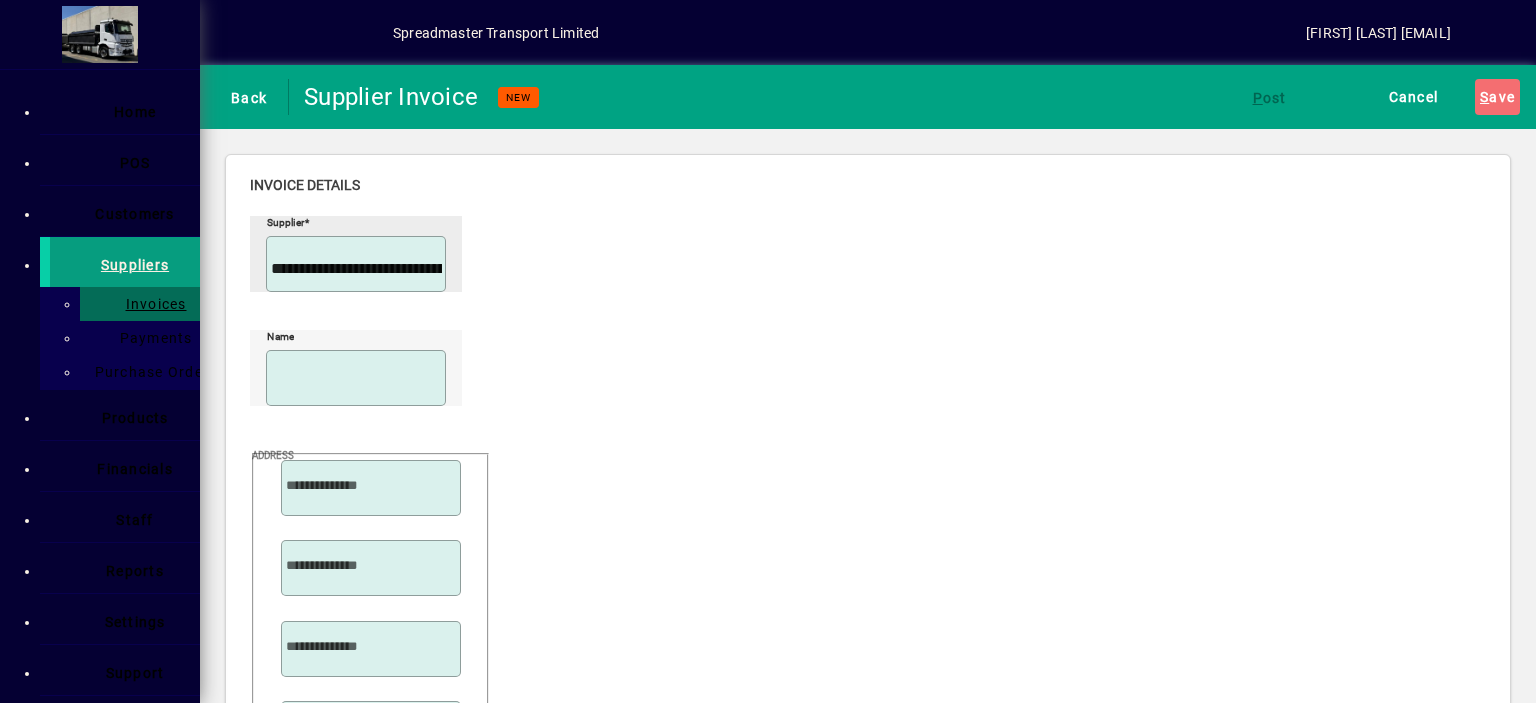 scroll, scrollTop: 0, scrollLeft: 4, axis: horizontal 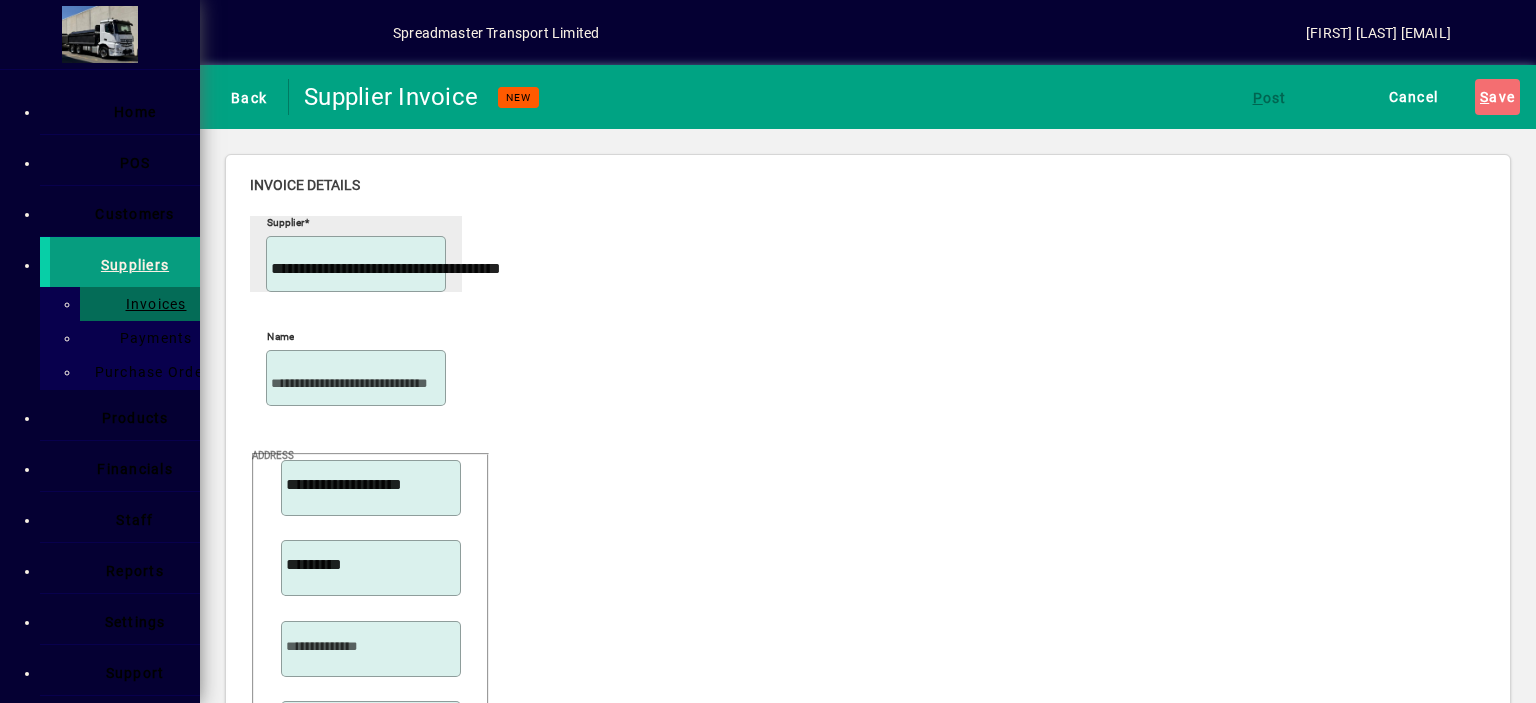 click at bounding box center [442, 1020] 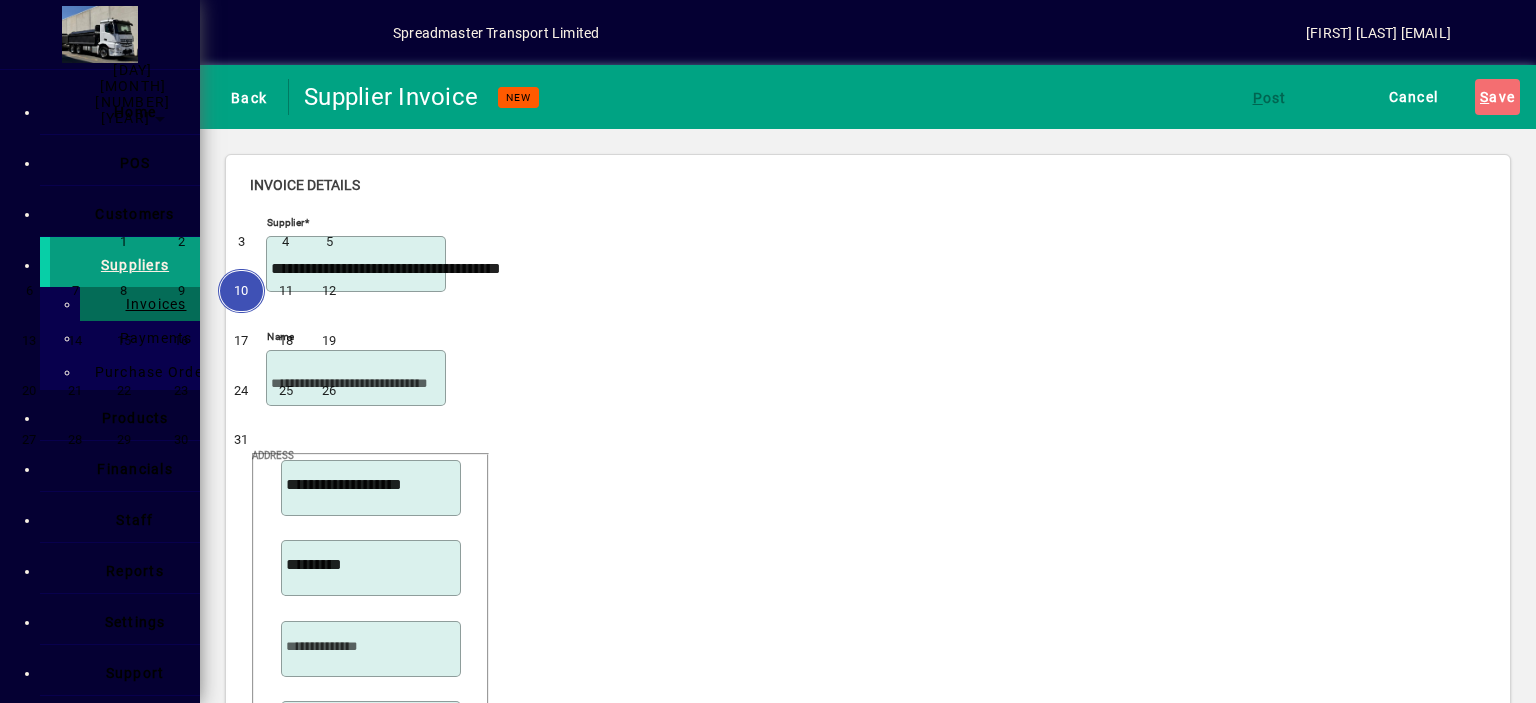 click at bounding box center (219, 94) 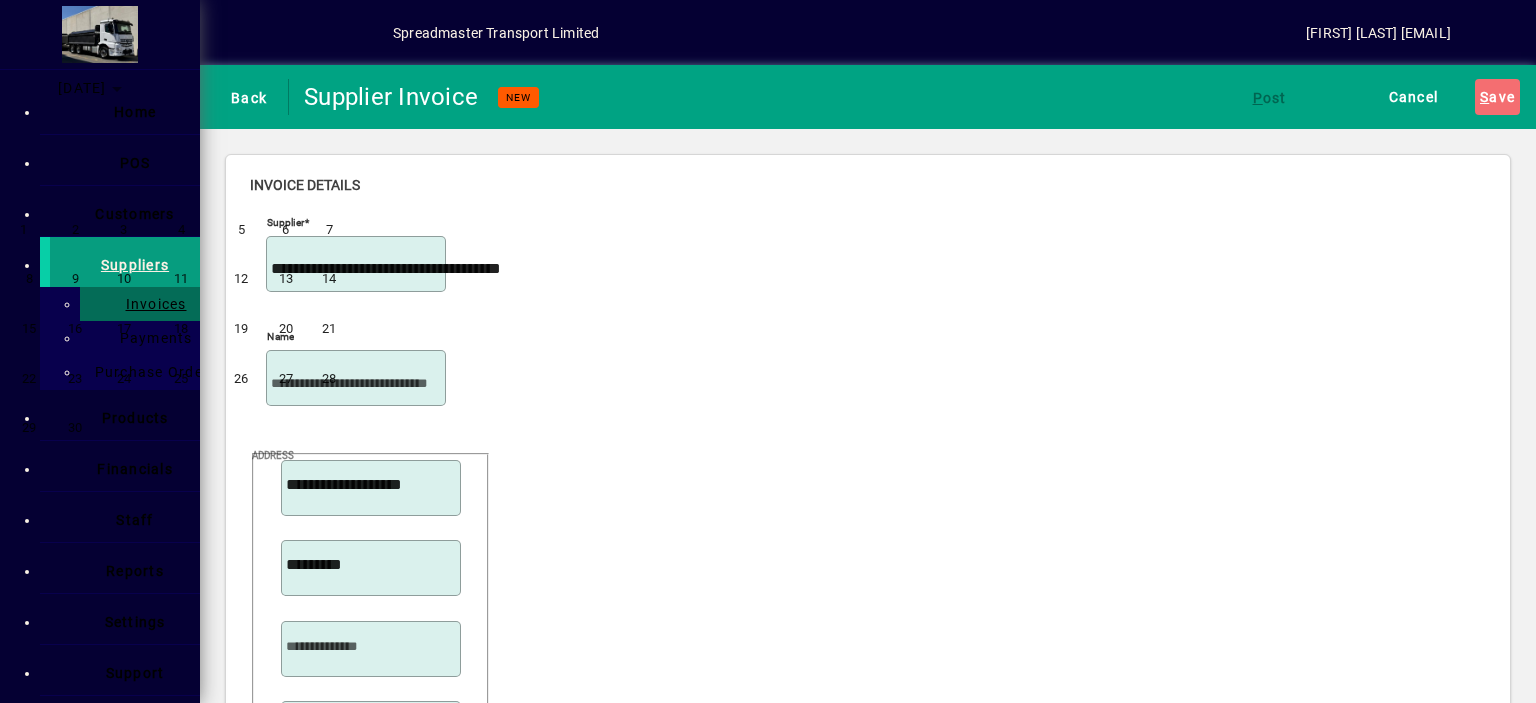 click on "1" at bounding box center [29, 229] 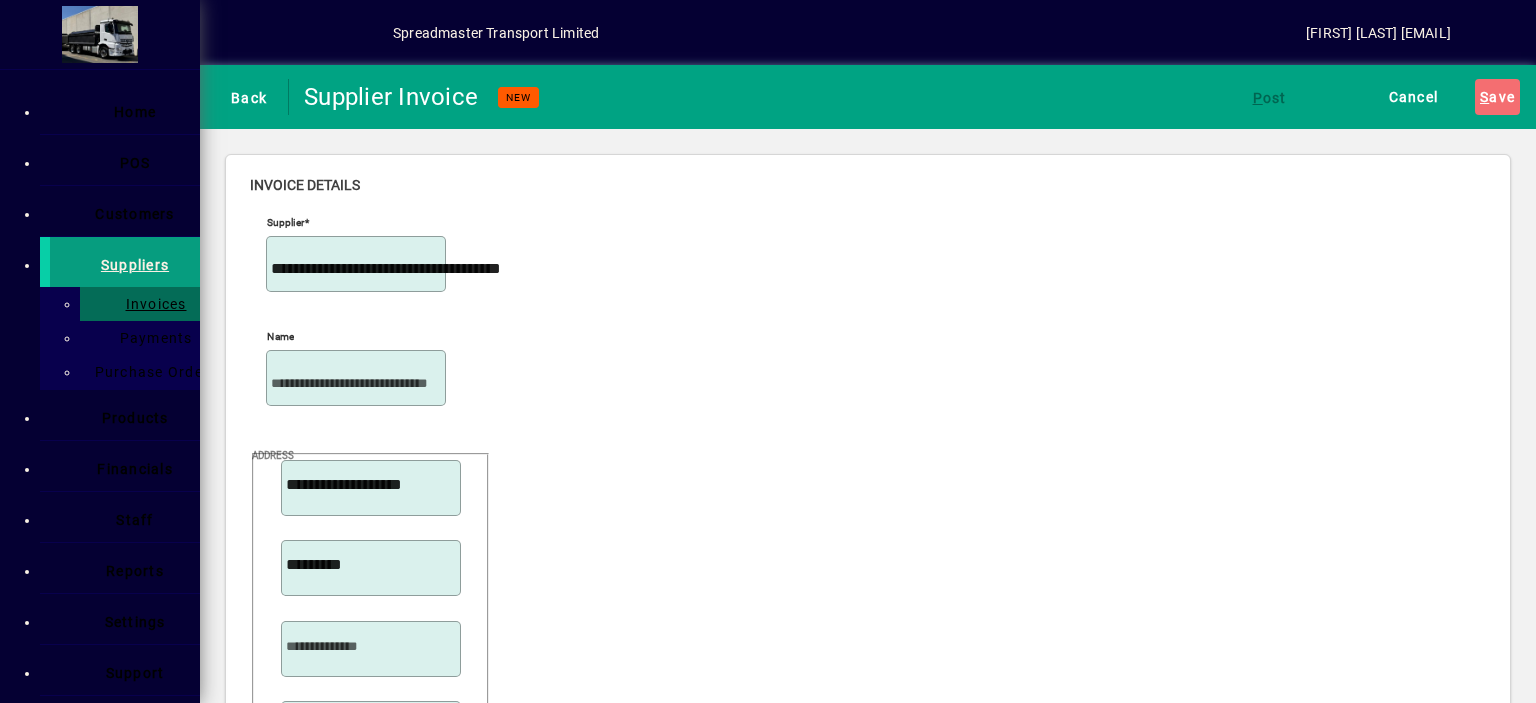 click on "Supplier invoice number" at bounding box center [346, 1433] 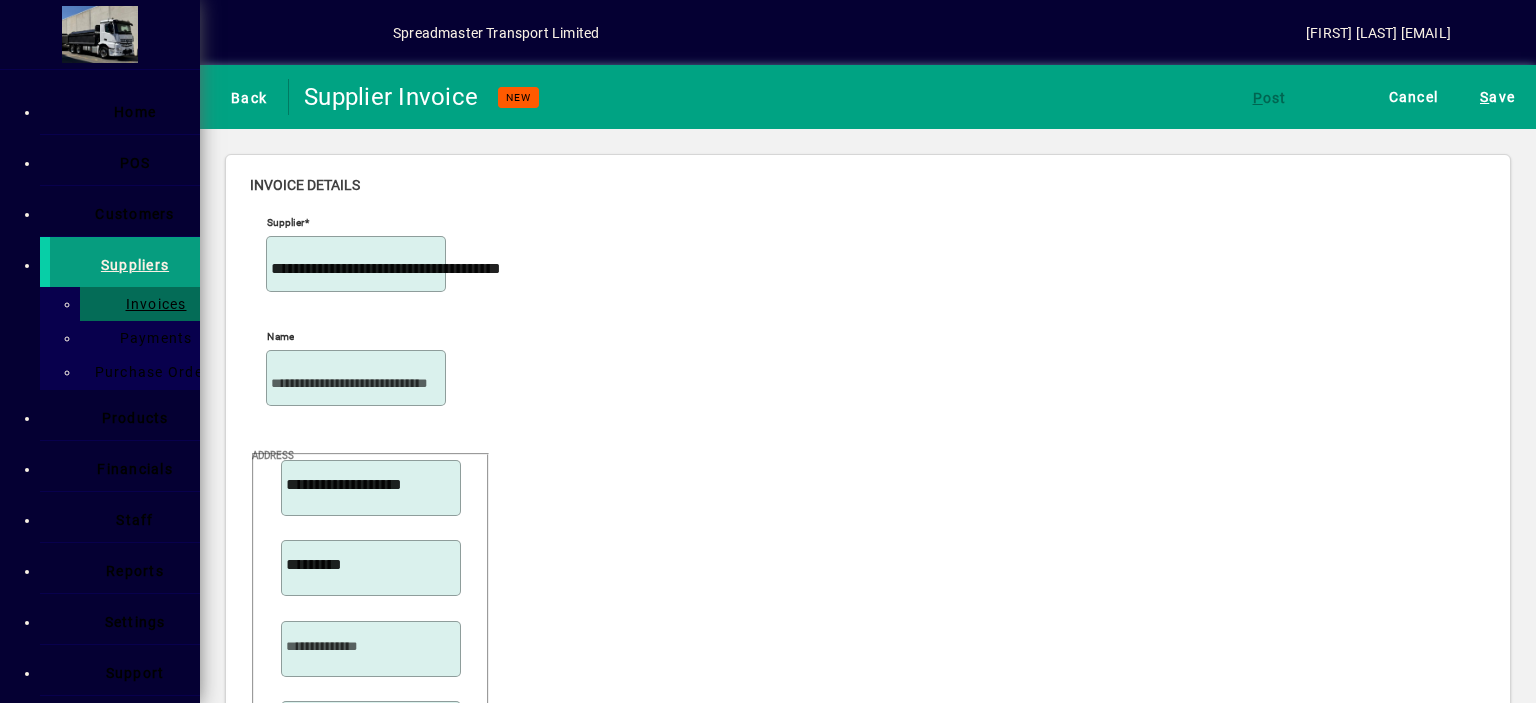 type on "*******" 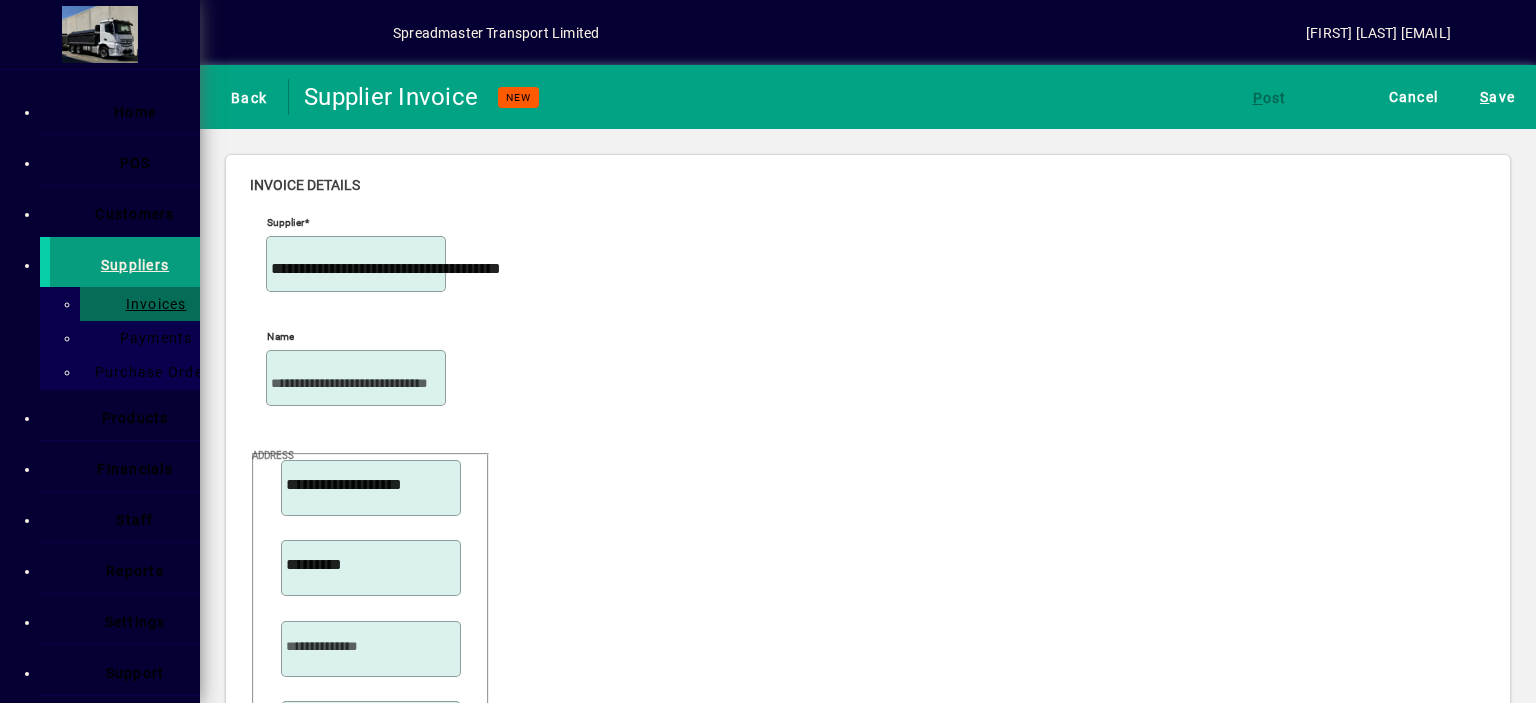 click on "GL Account" at bounding box center [449, 2175] 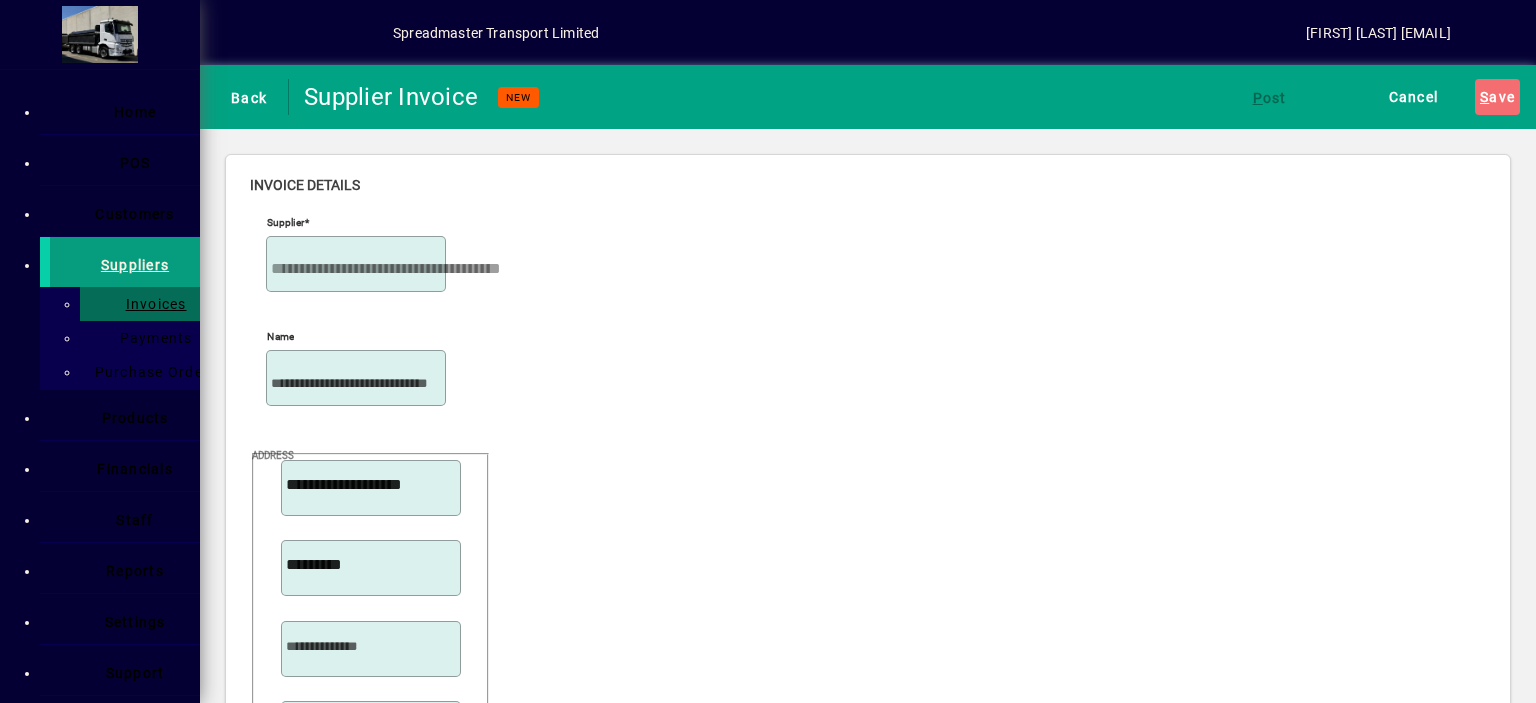scroll, scrollTop: 11, scrollLeft: 0, axis: vertical 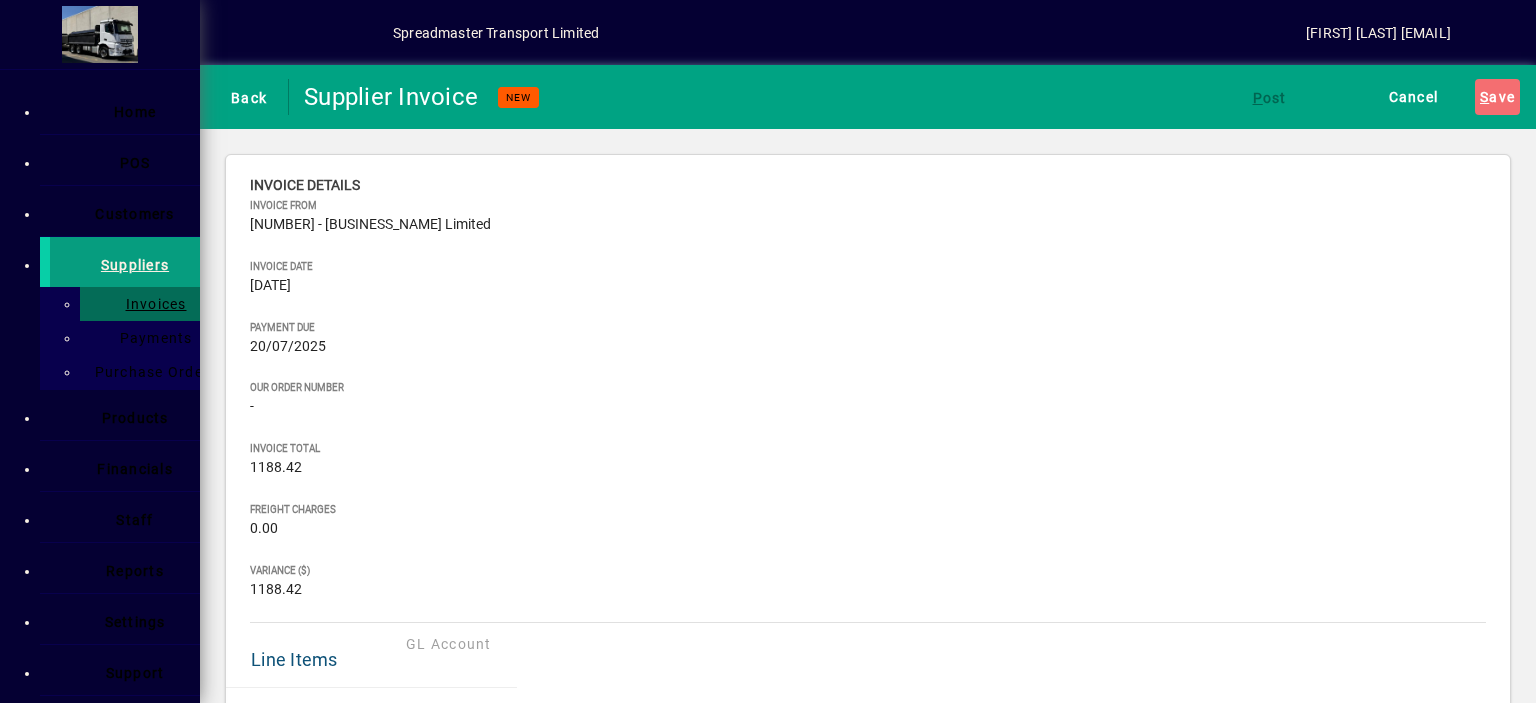 type on "**" 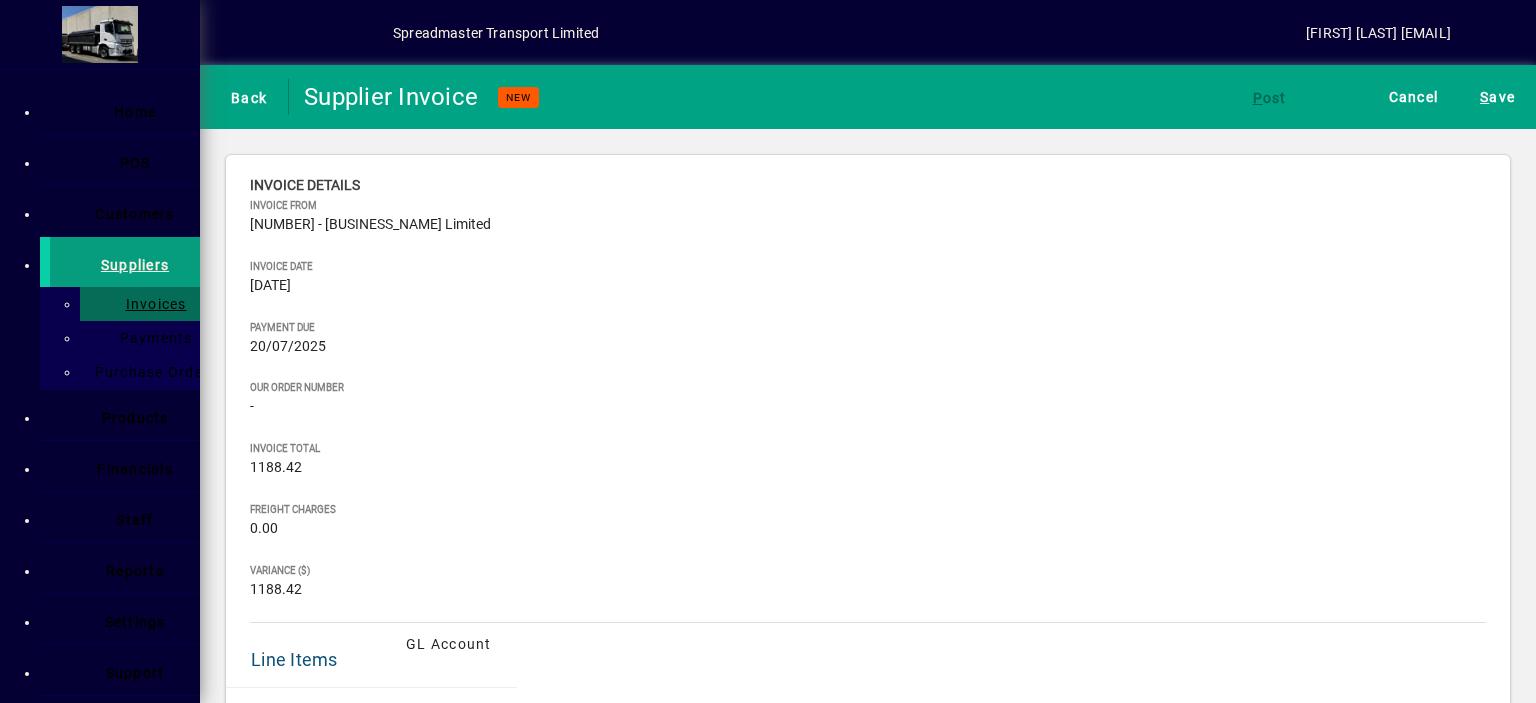 type on "*****" 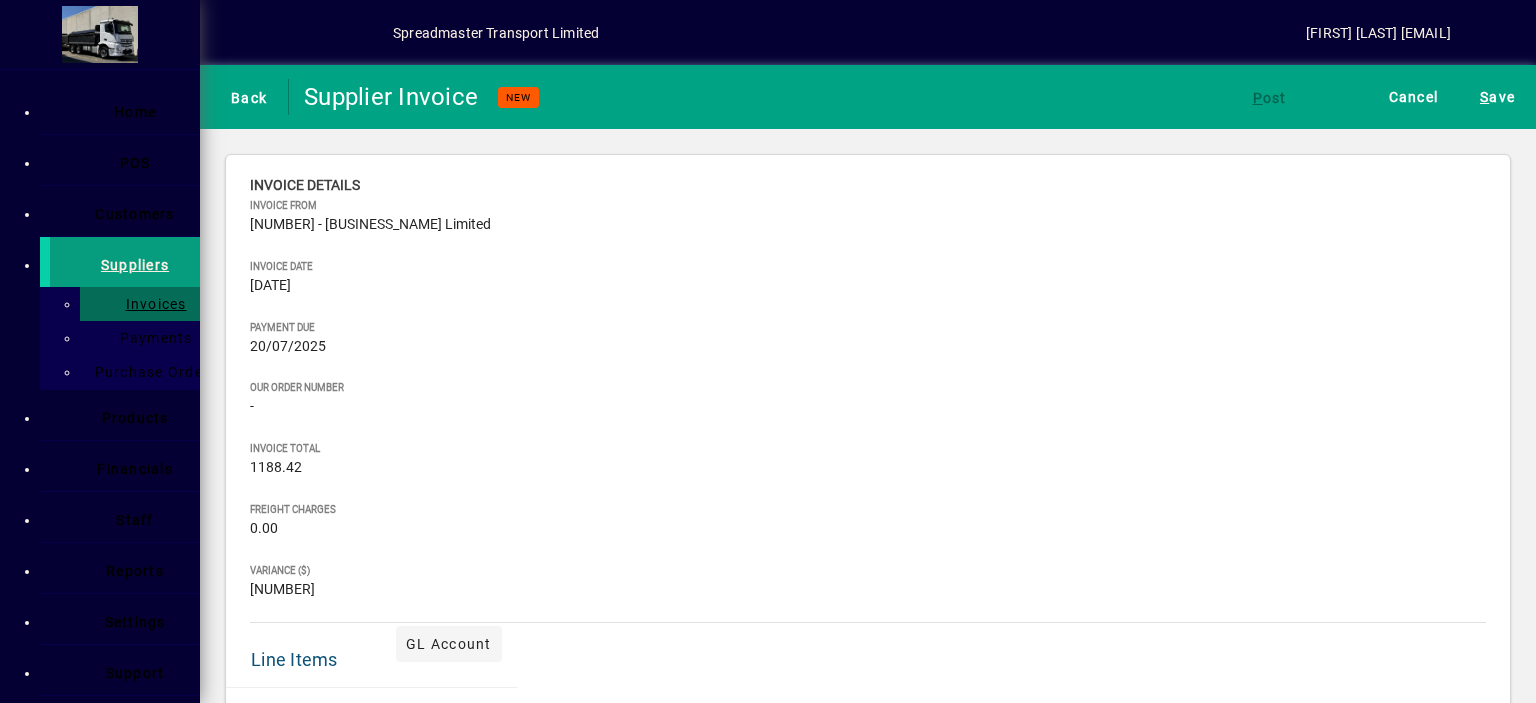click on "GL Account" at bounding box center [449, 644] 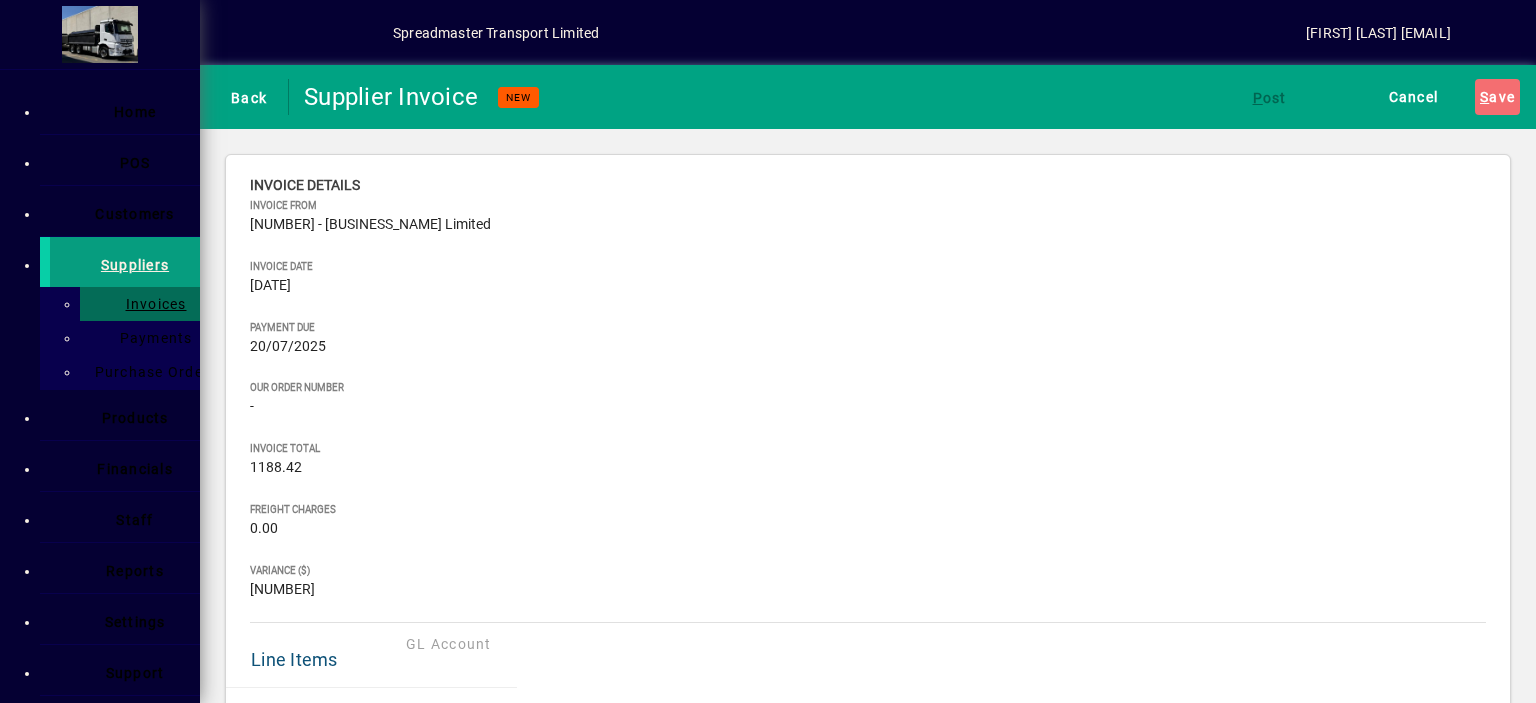 type on "***" 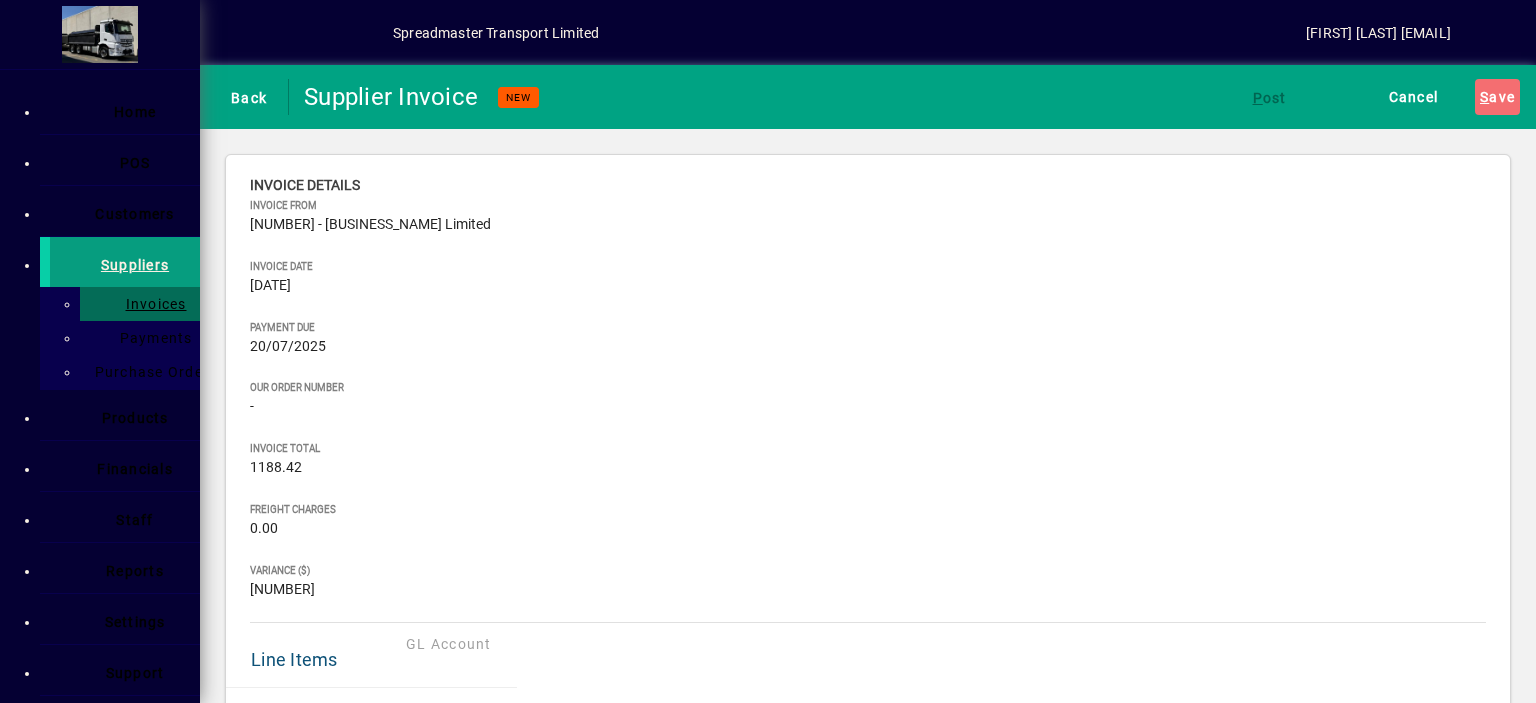 click on "**********" at bounding box center [359, 976] 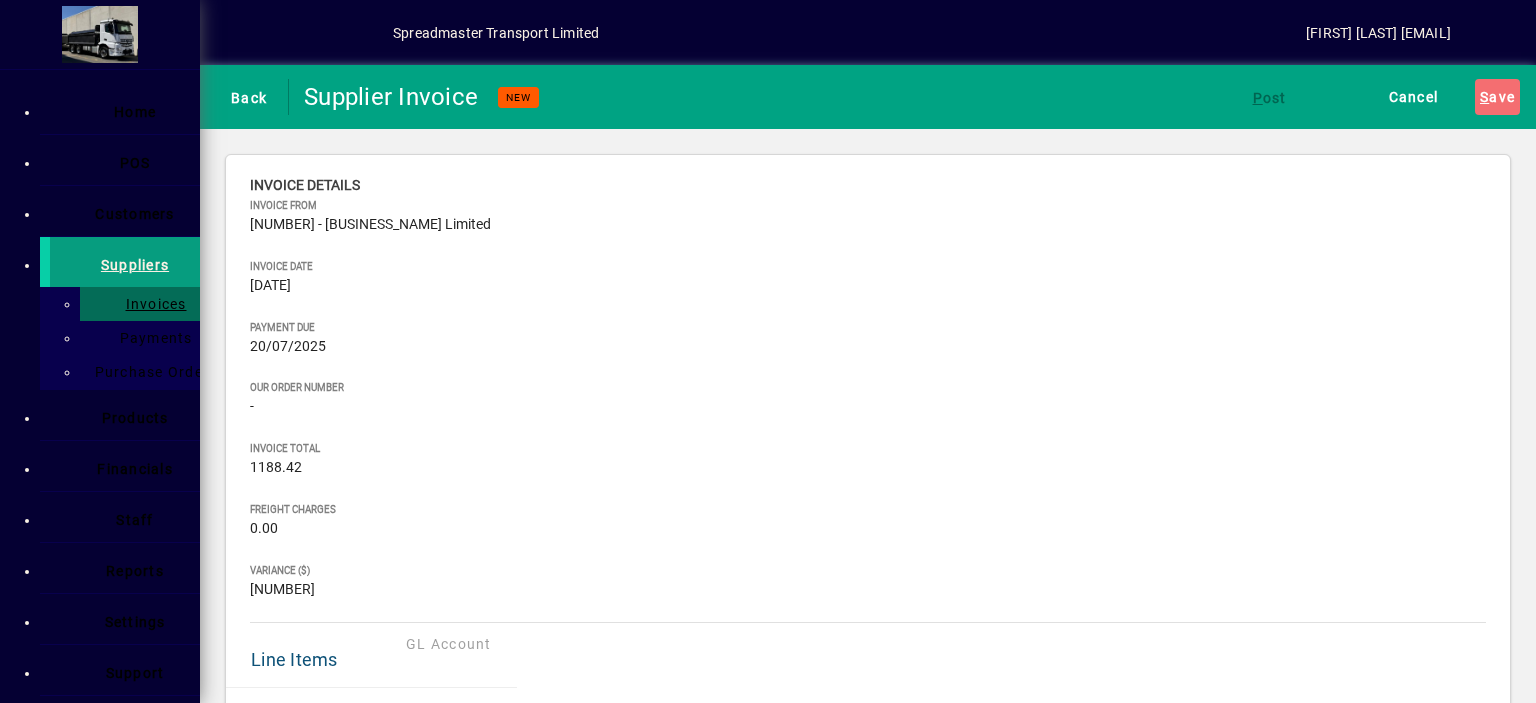 type on "**********" 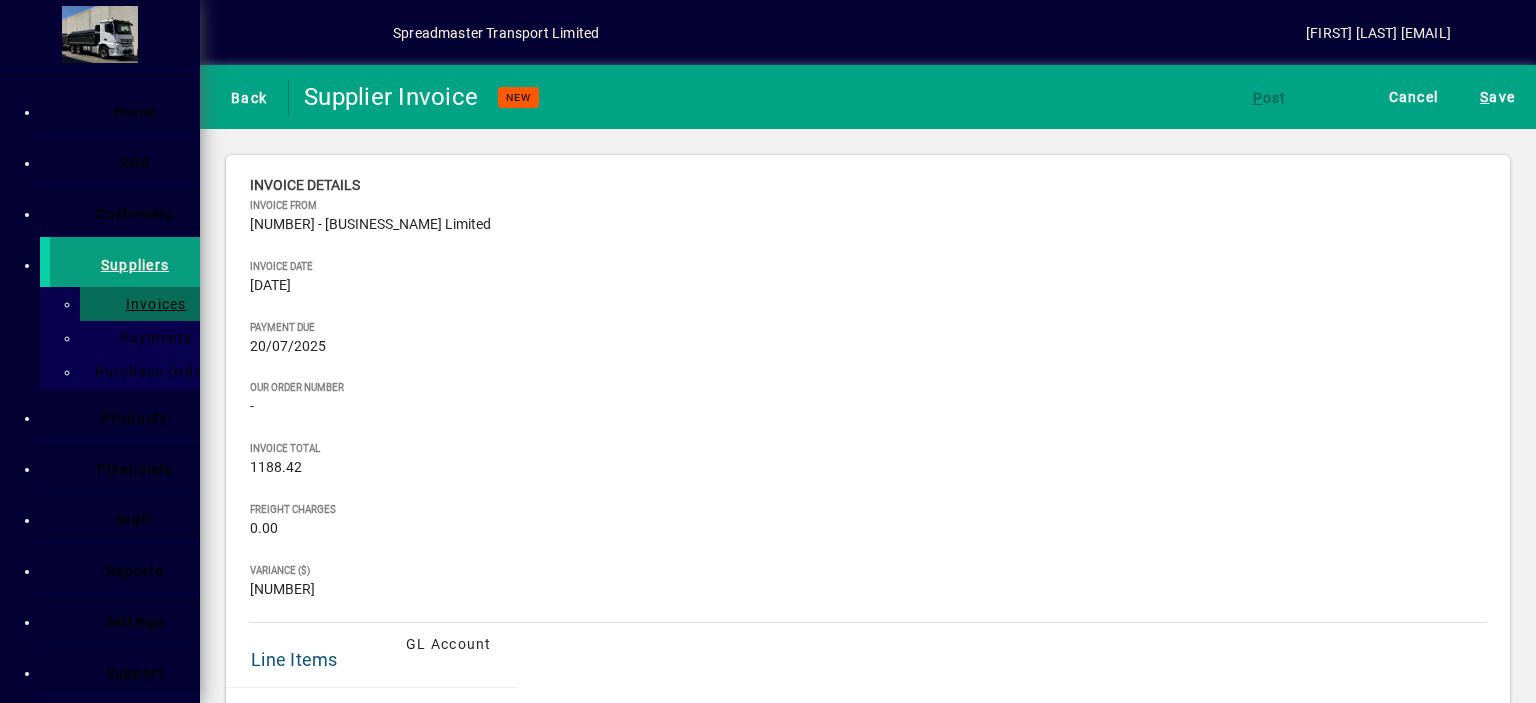 type on "******" 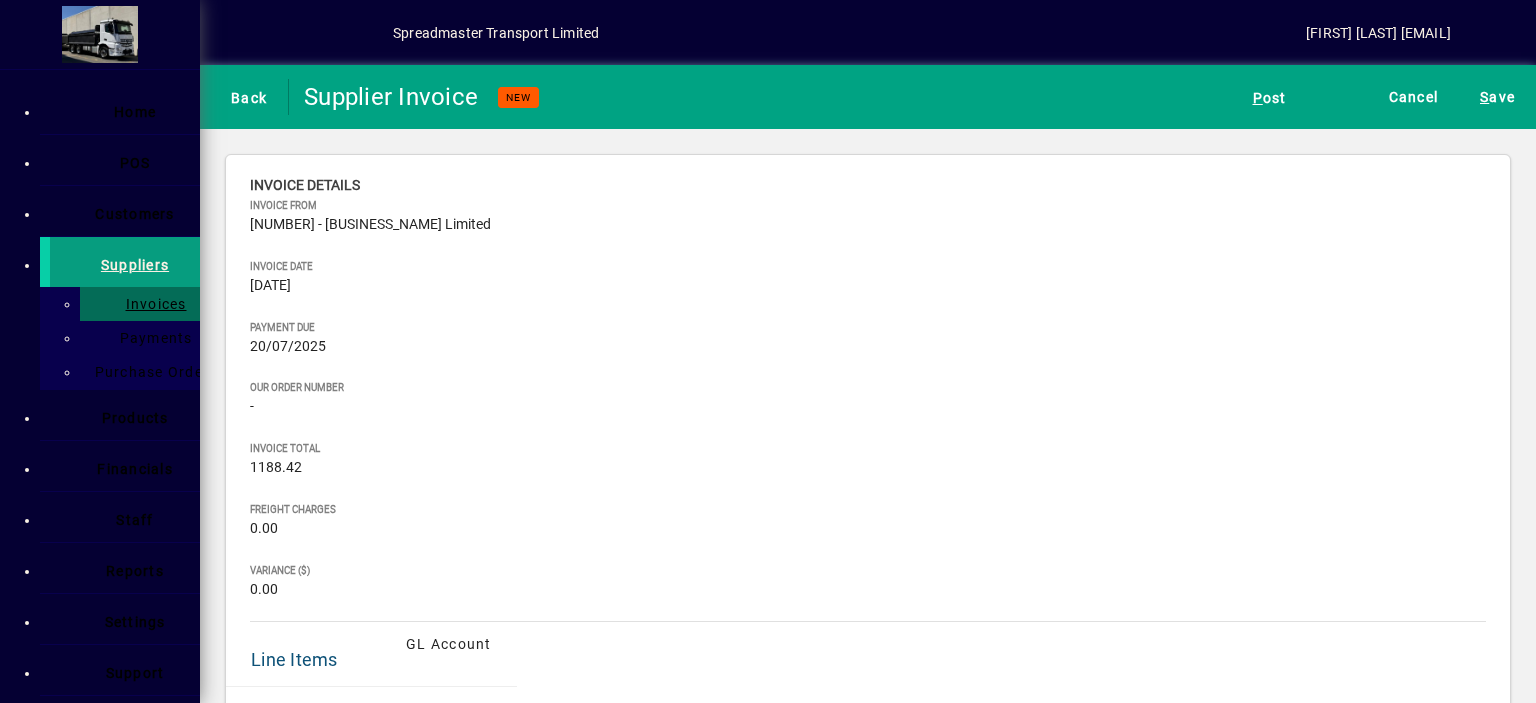 scroll, scrollTop: 0, scrollLeft: 0, axis: both 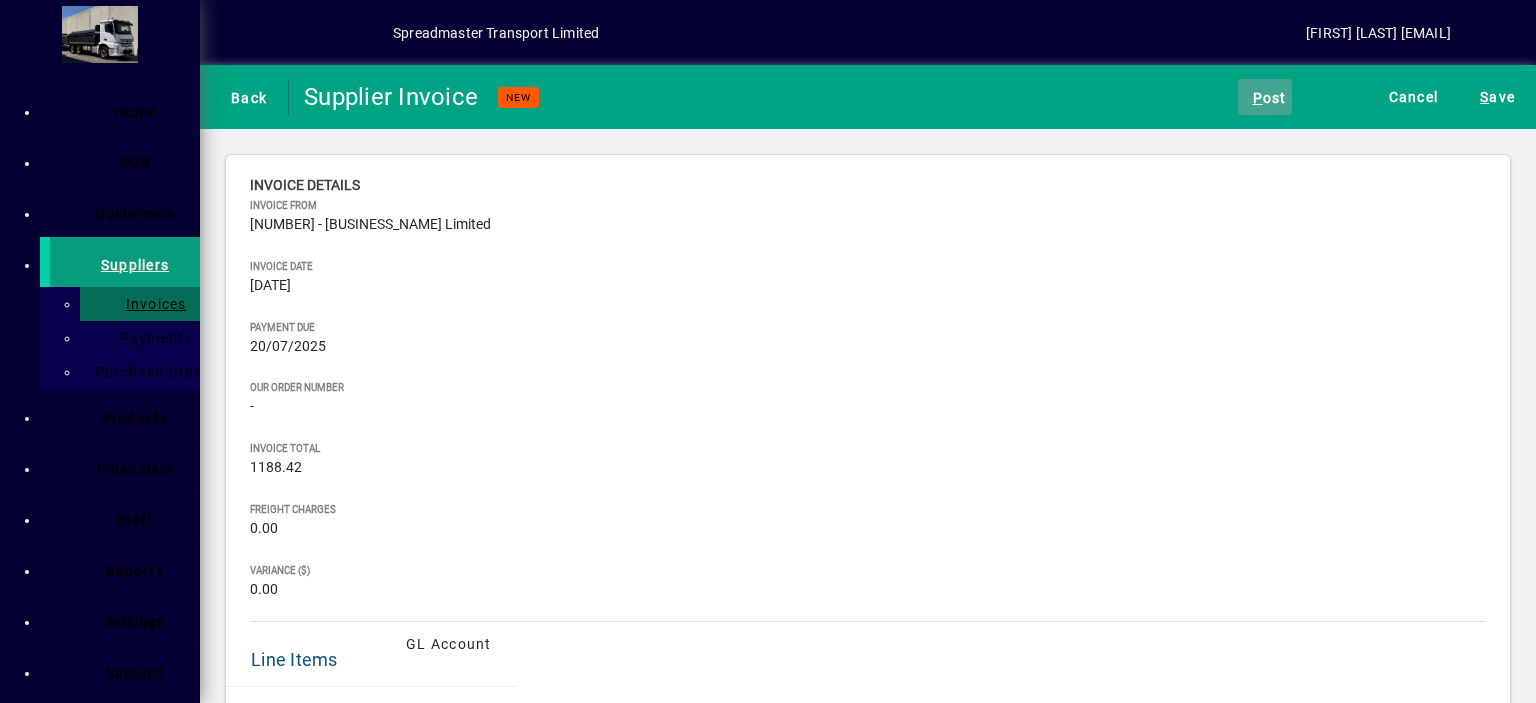 click on "P ost" at bounding box center (1265, 97) 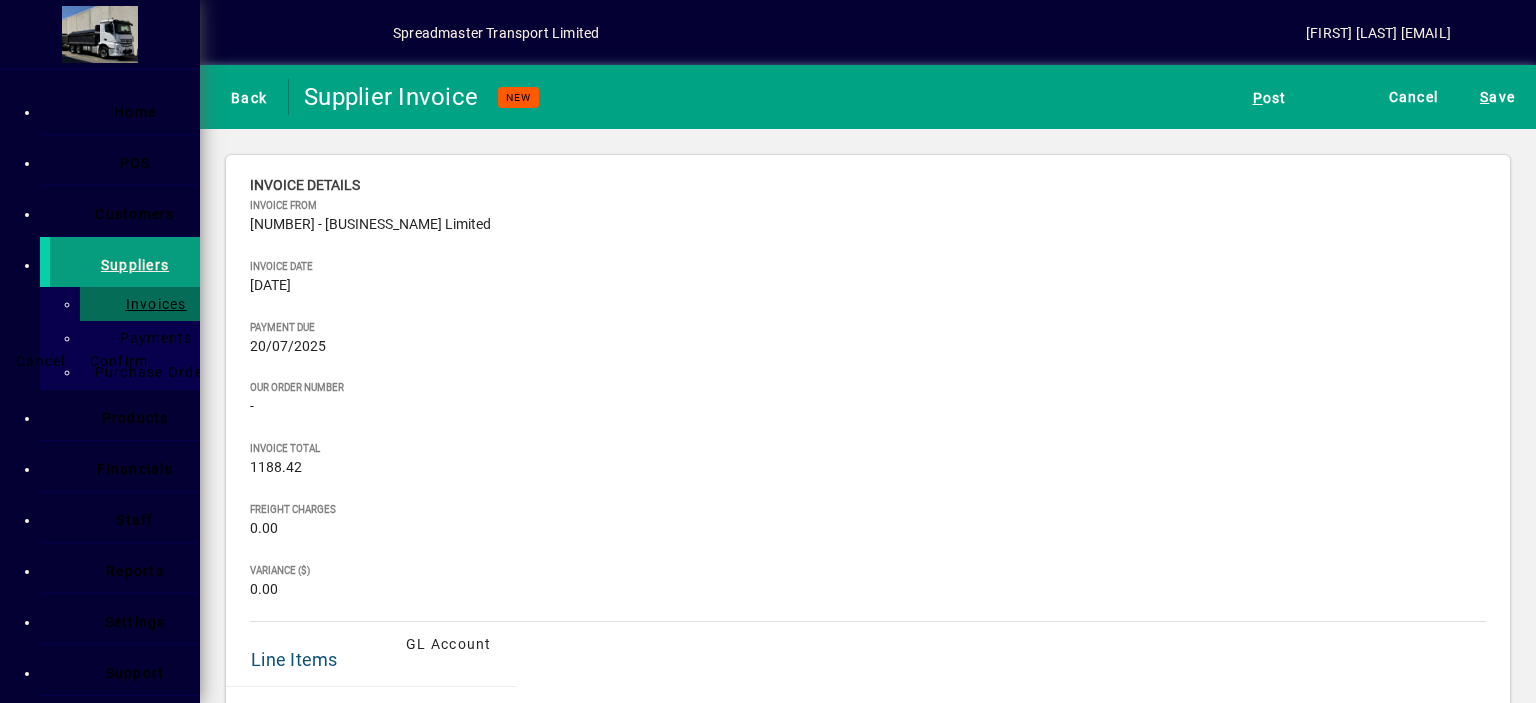 click on "Confirm" at bounding box center (119, 361) 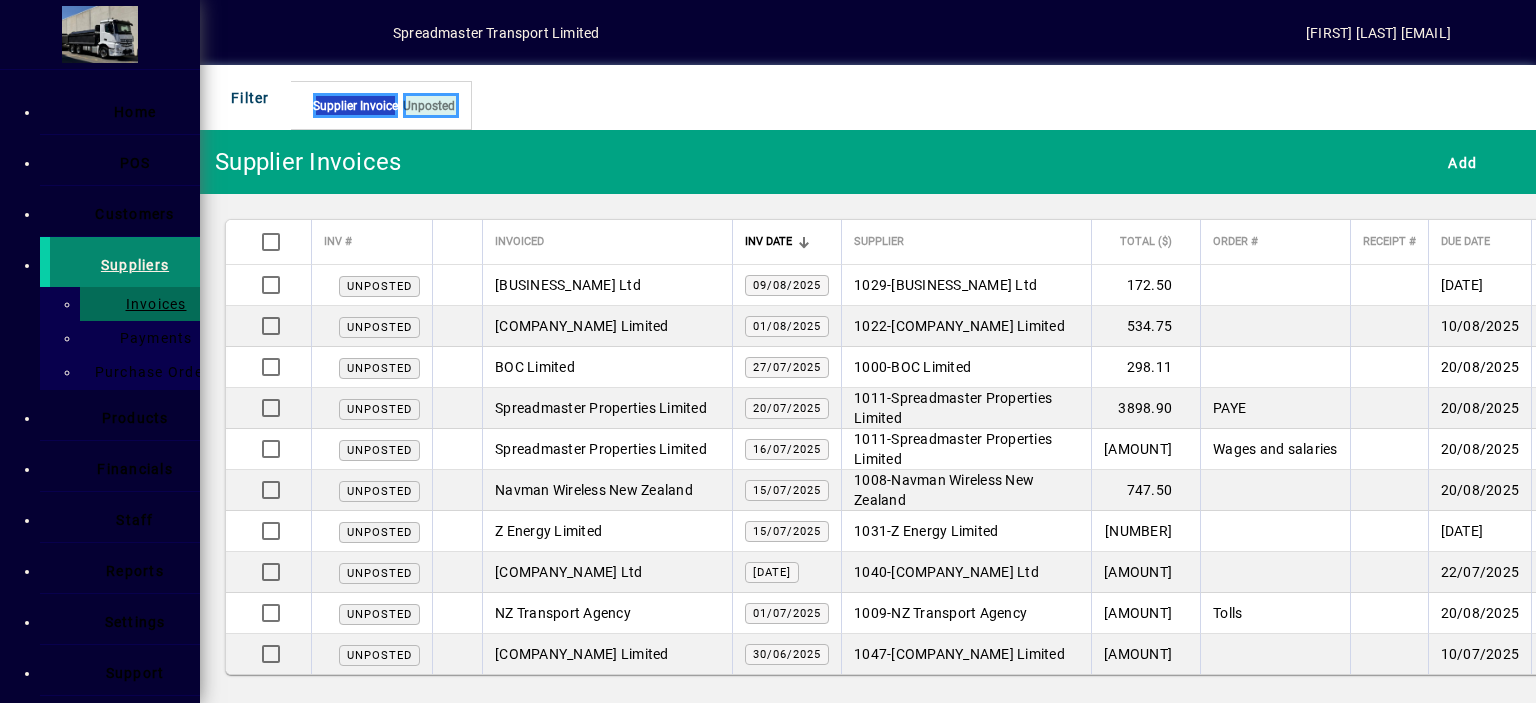 click on "Suppliers" at bounding box center (135, 265) 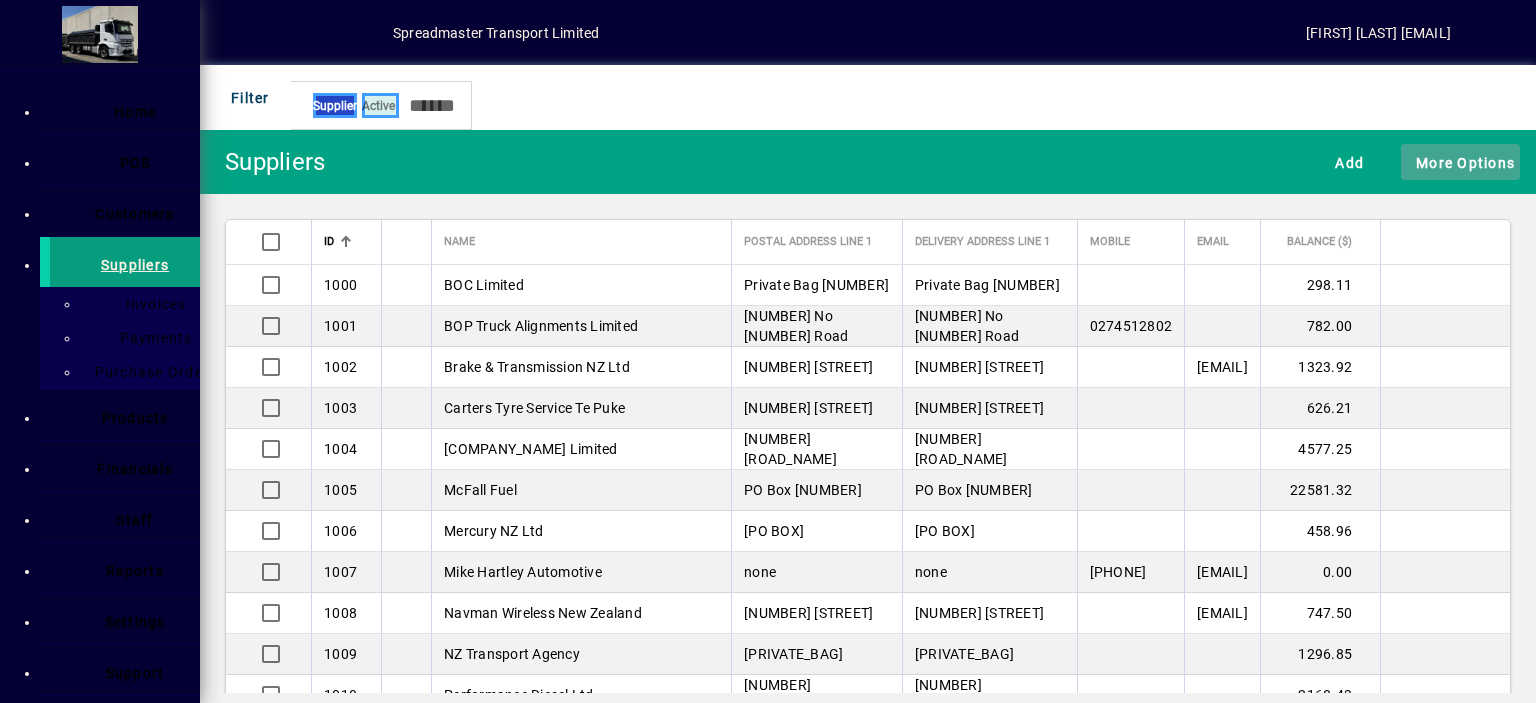 click on "More Options" at bounding box center (1460, 162) 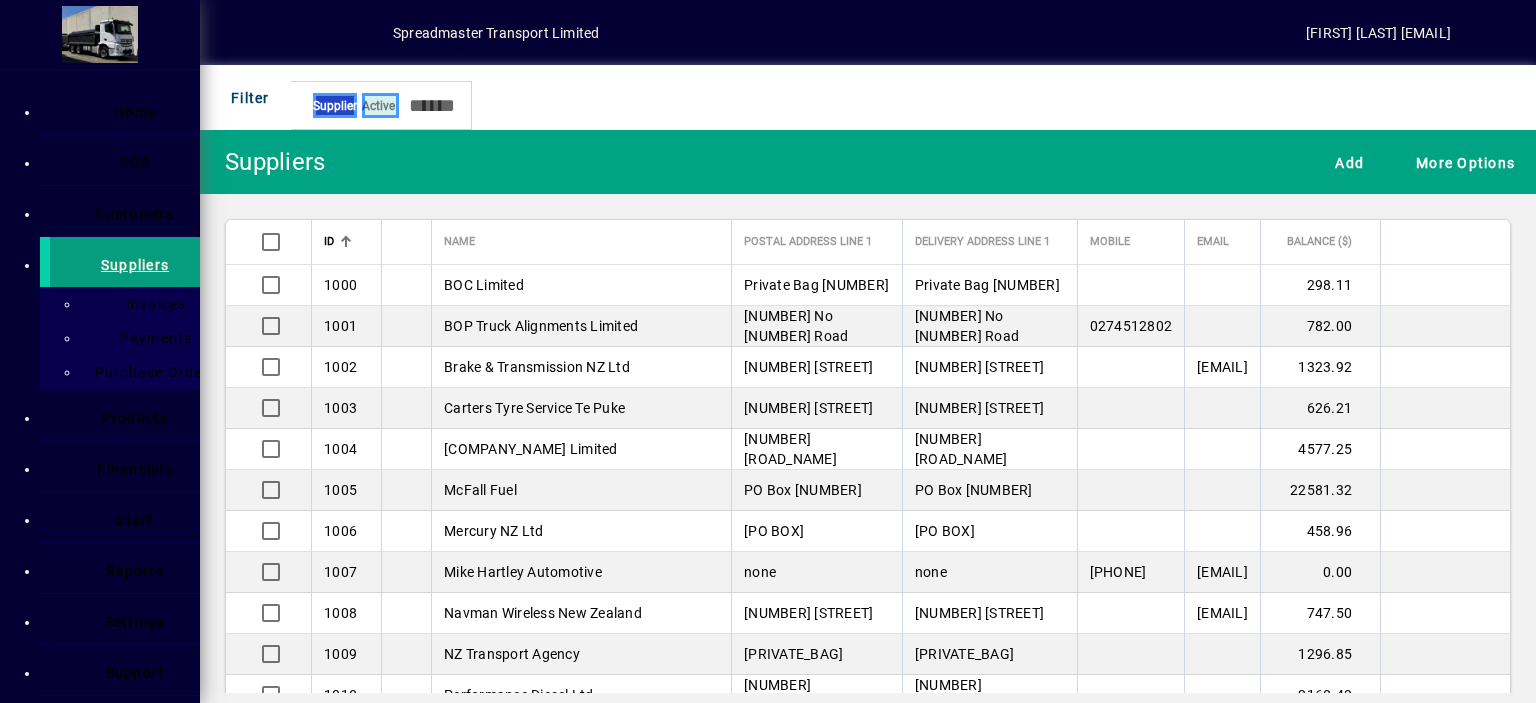 click on "Aged Trial Balance" at bounding box center [91, 81] 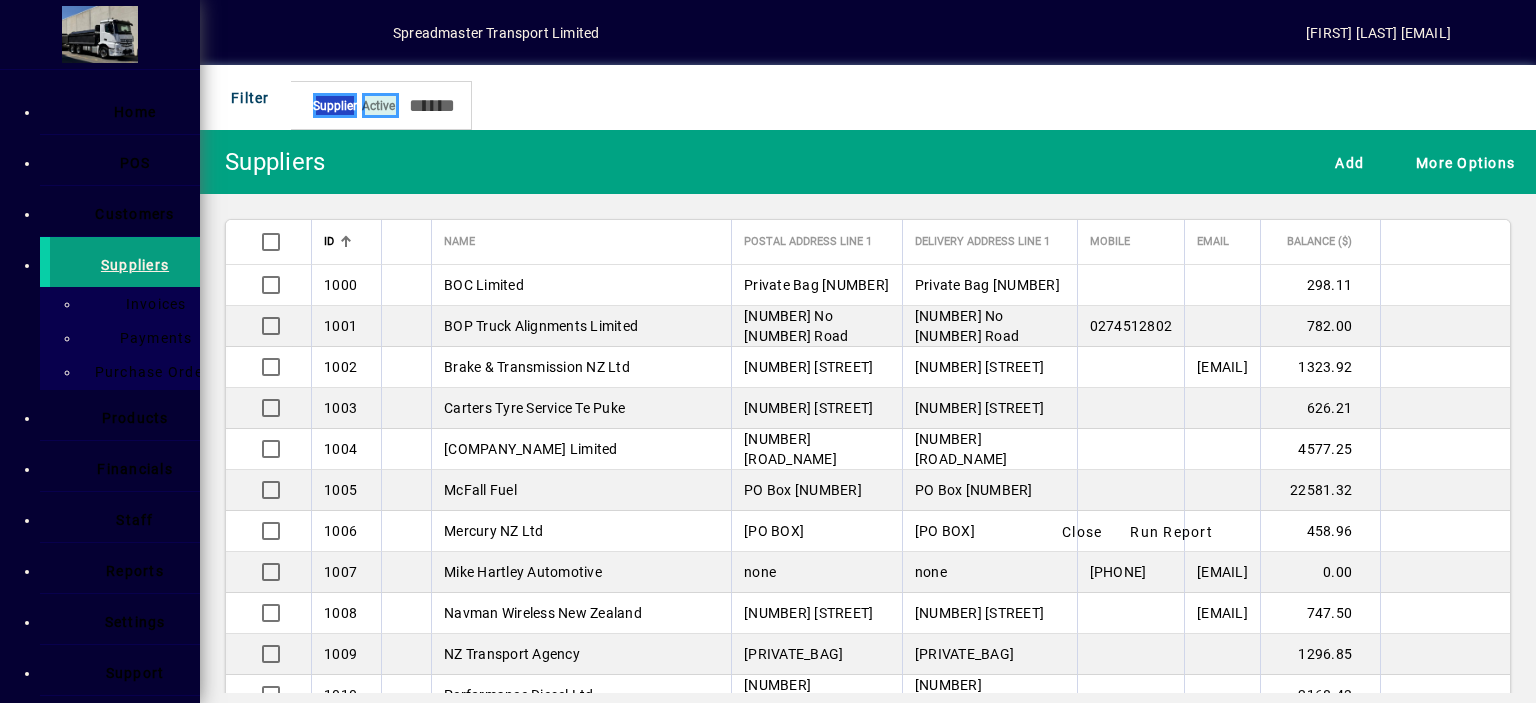 click at bounding box center [231, 587] 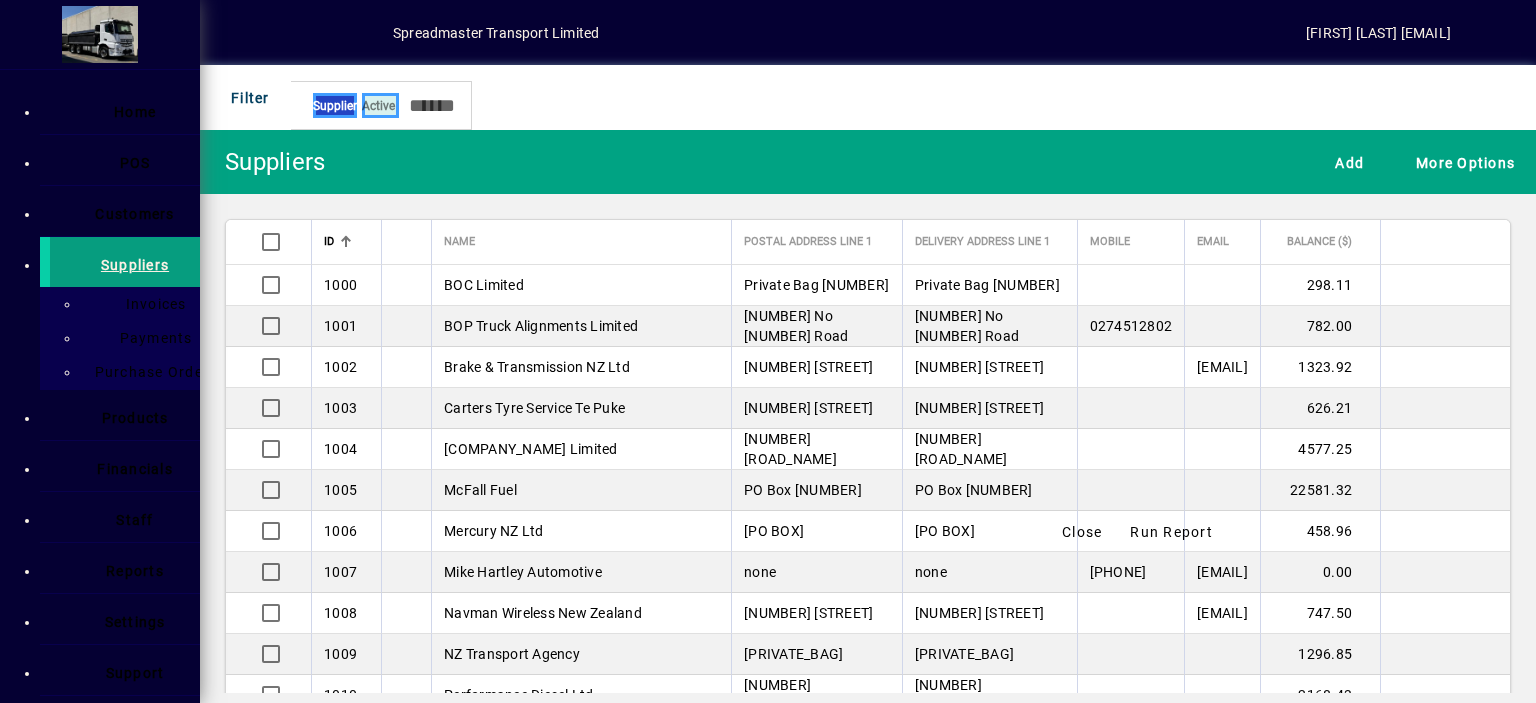 click on "Run Report" at bounding box center [1171, 532] 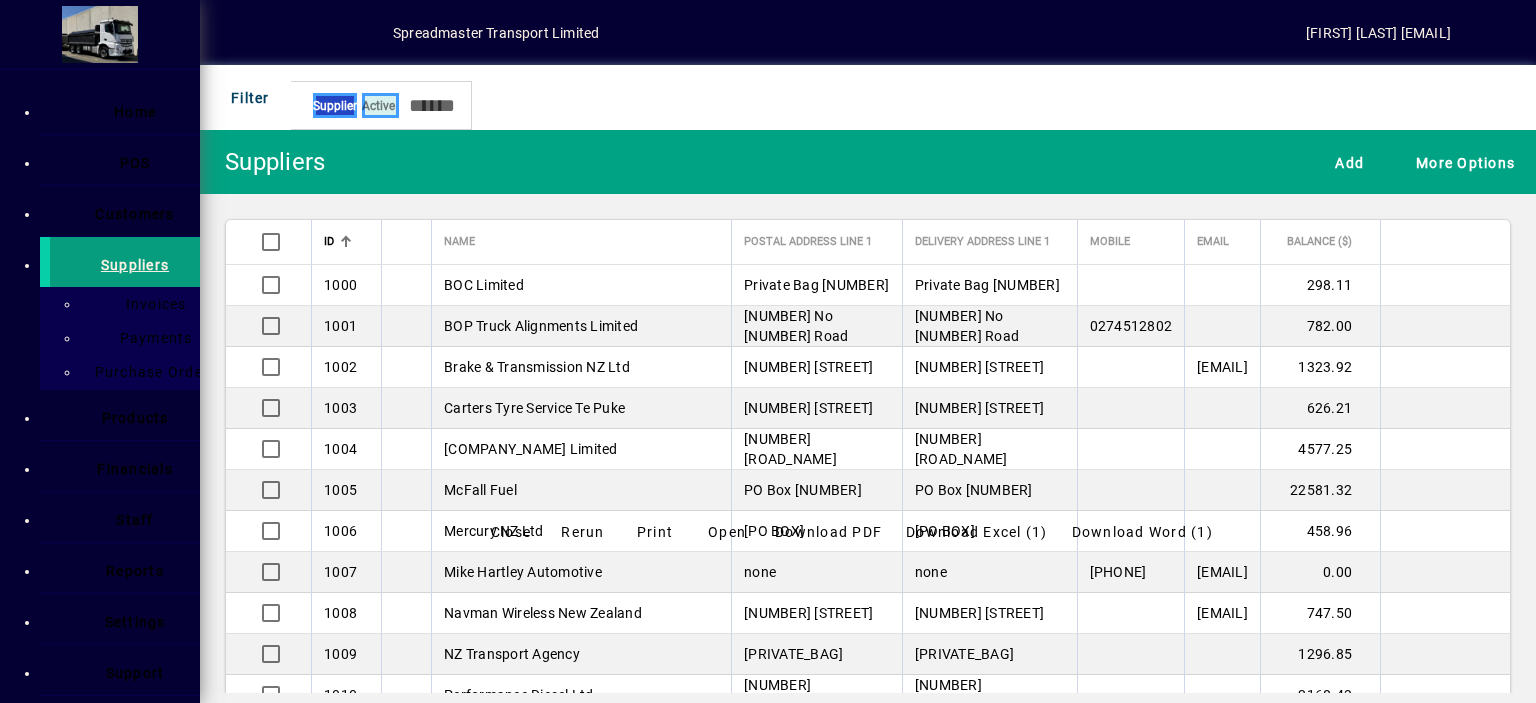 click on "Close" at bounding box center (511, 532) 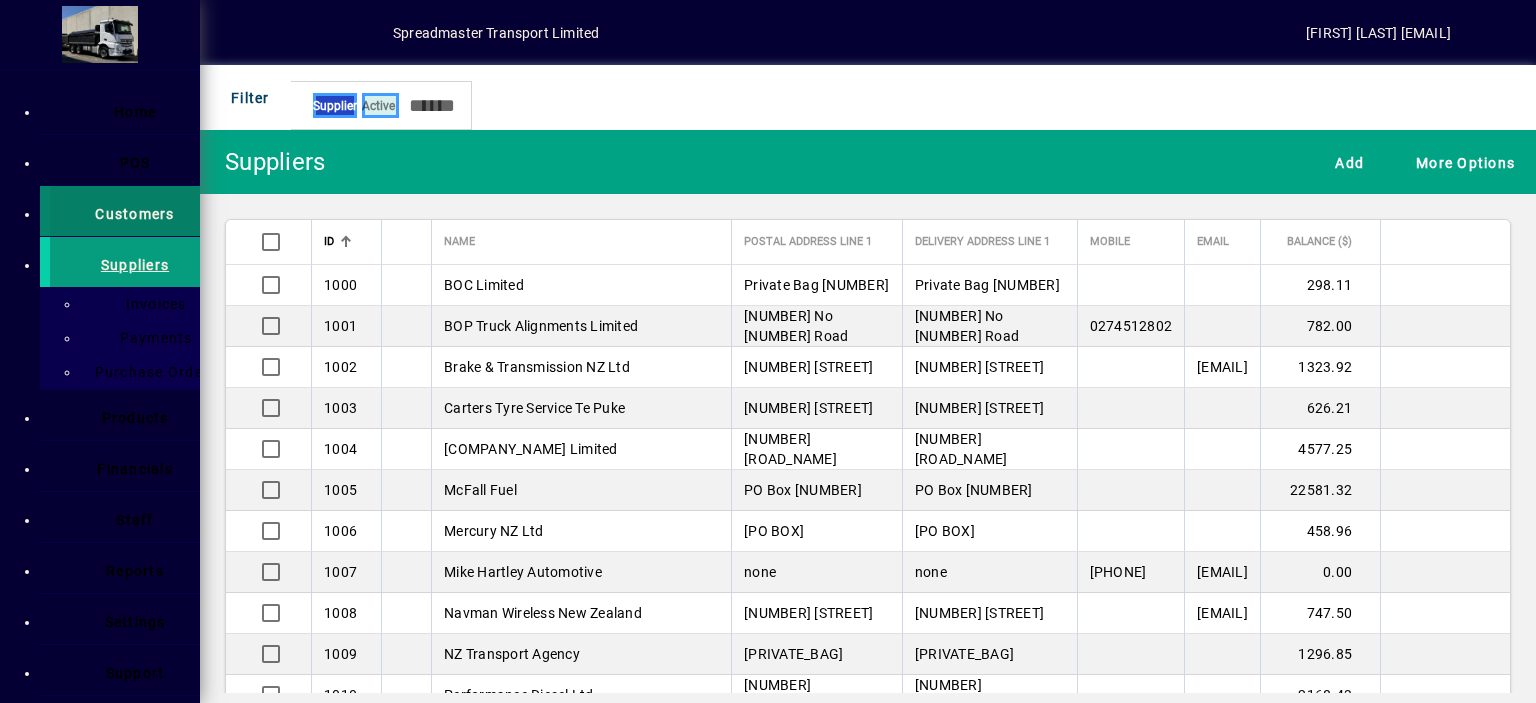 click on "Customers" at bounding box center (134, 214) 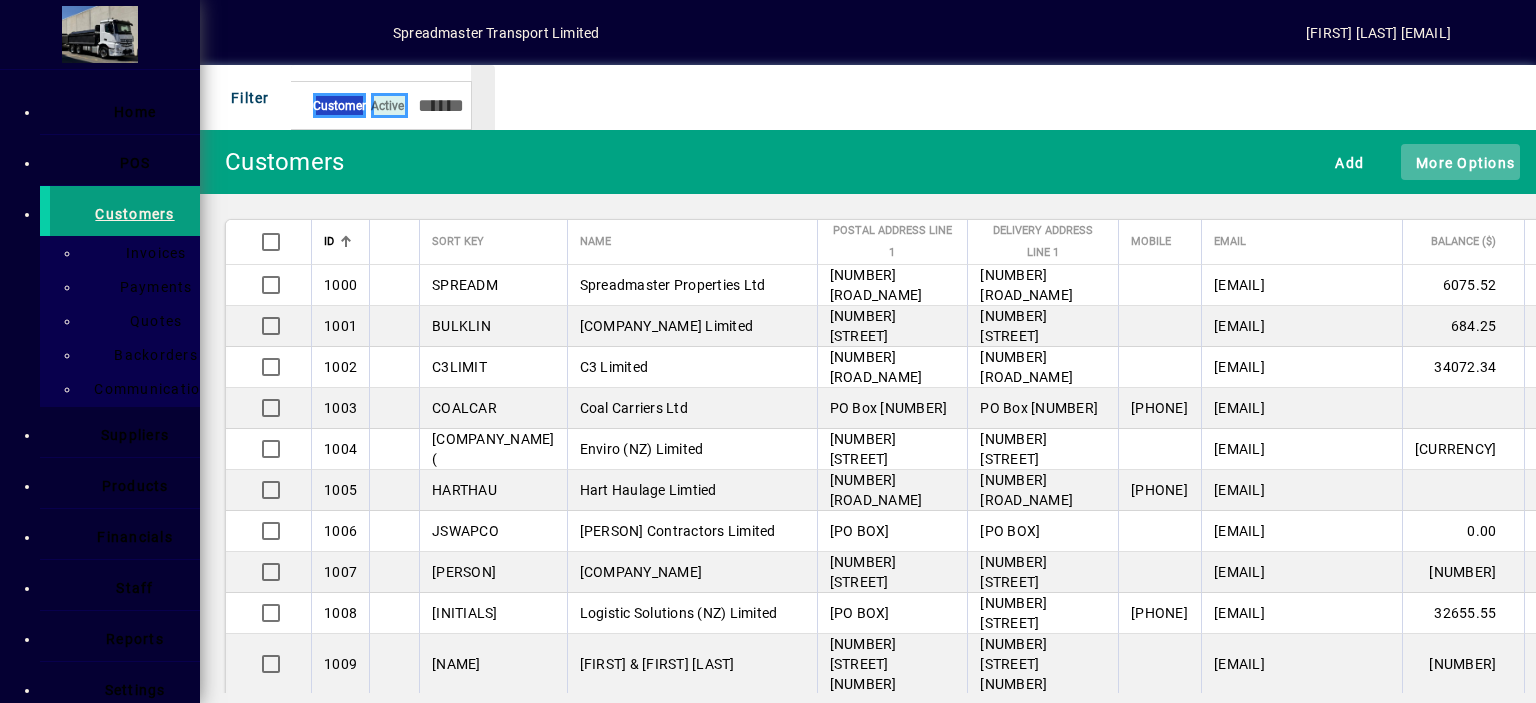 click on "More Options" at bounding box center (1460, 162) 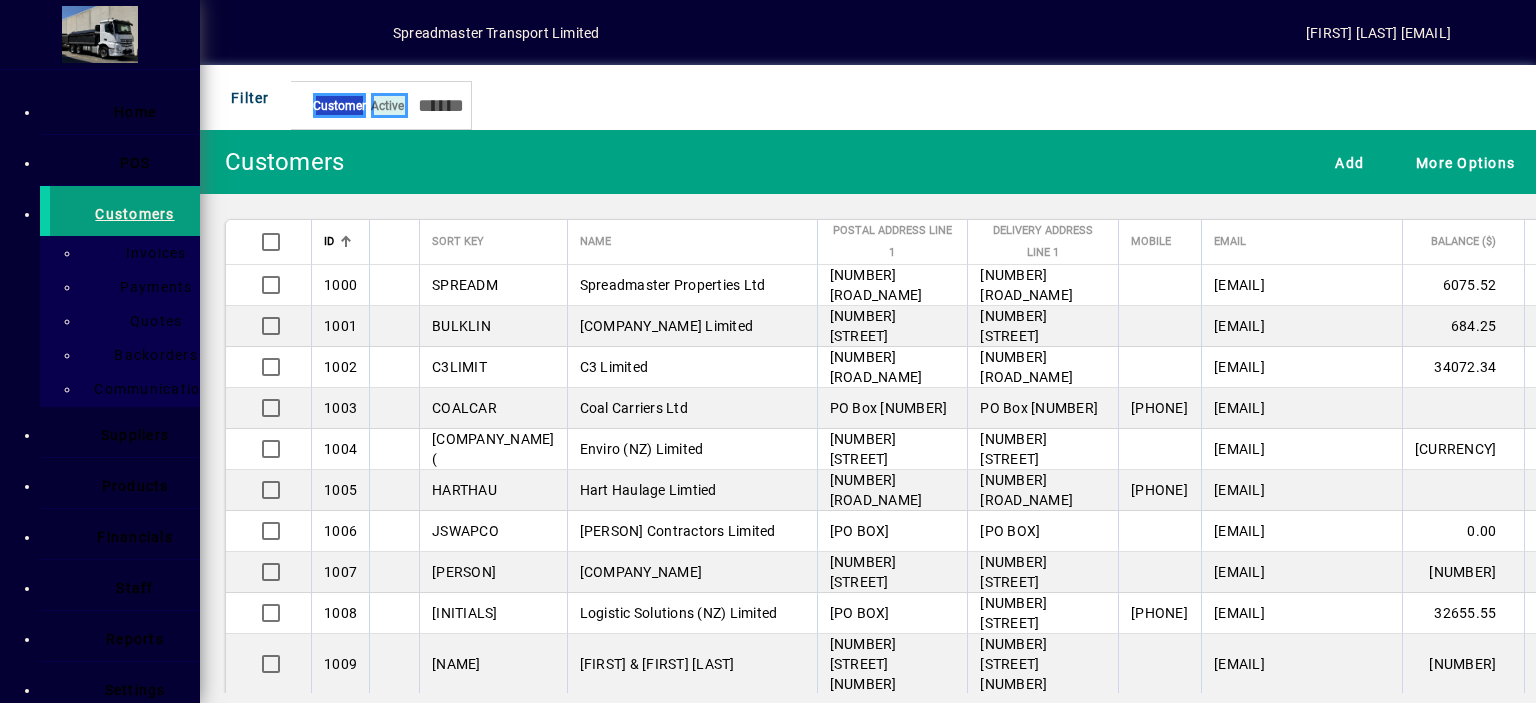 click on "Aged Trial Balance" at bounding box center (91, 81) 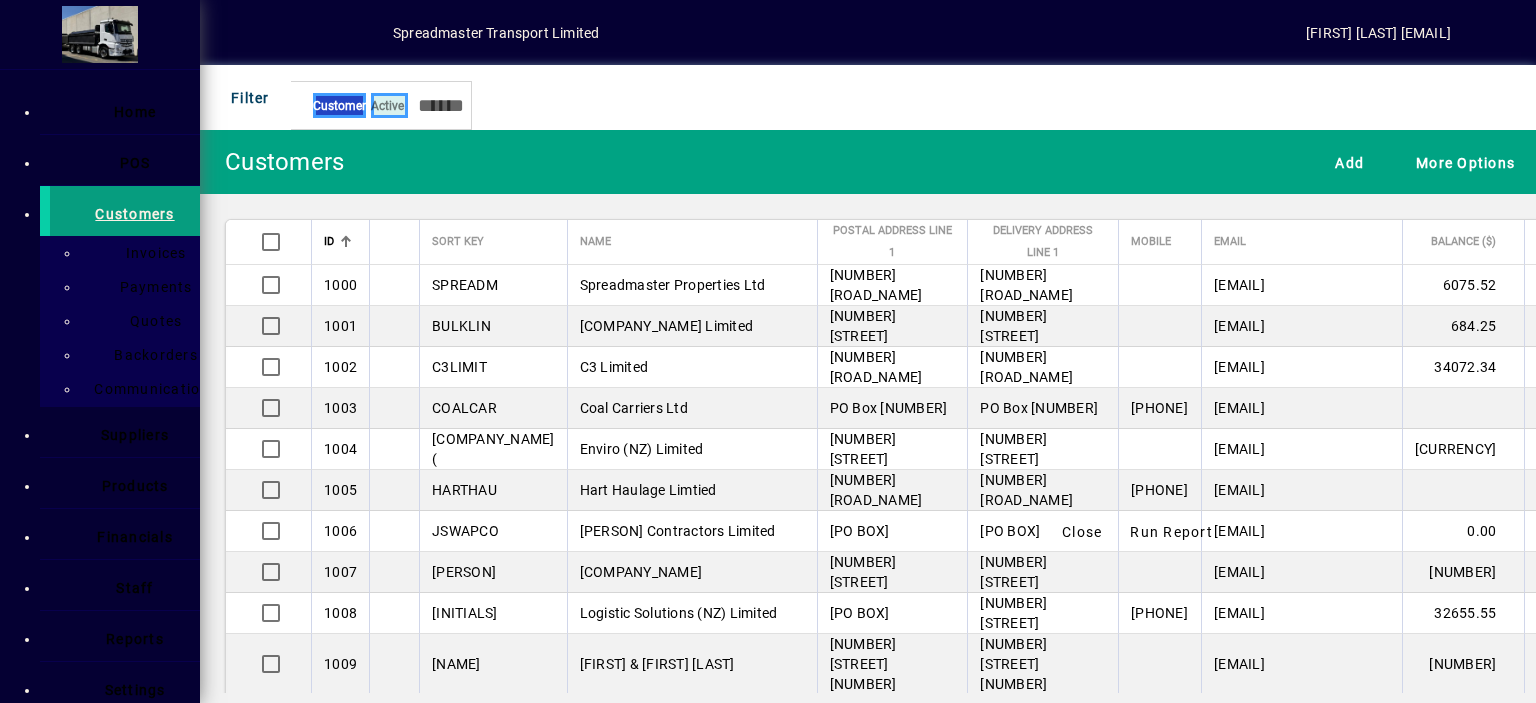 scroll, scrollTop: 148, scrollLeft: 0, axis: vertical 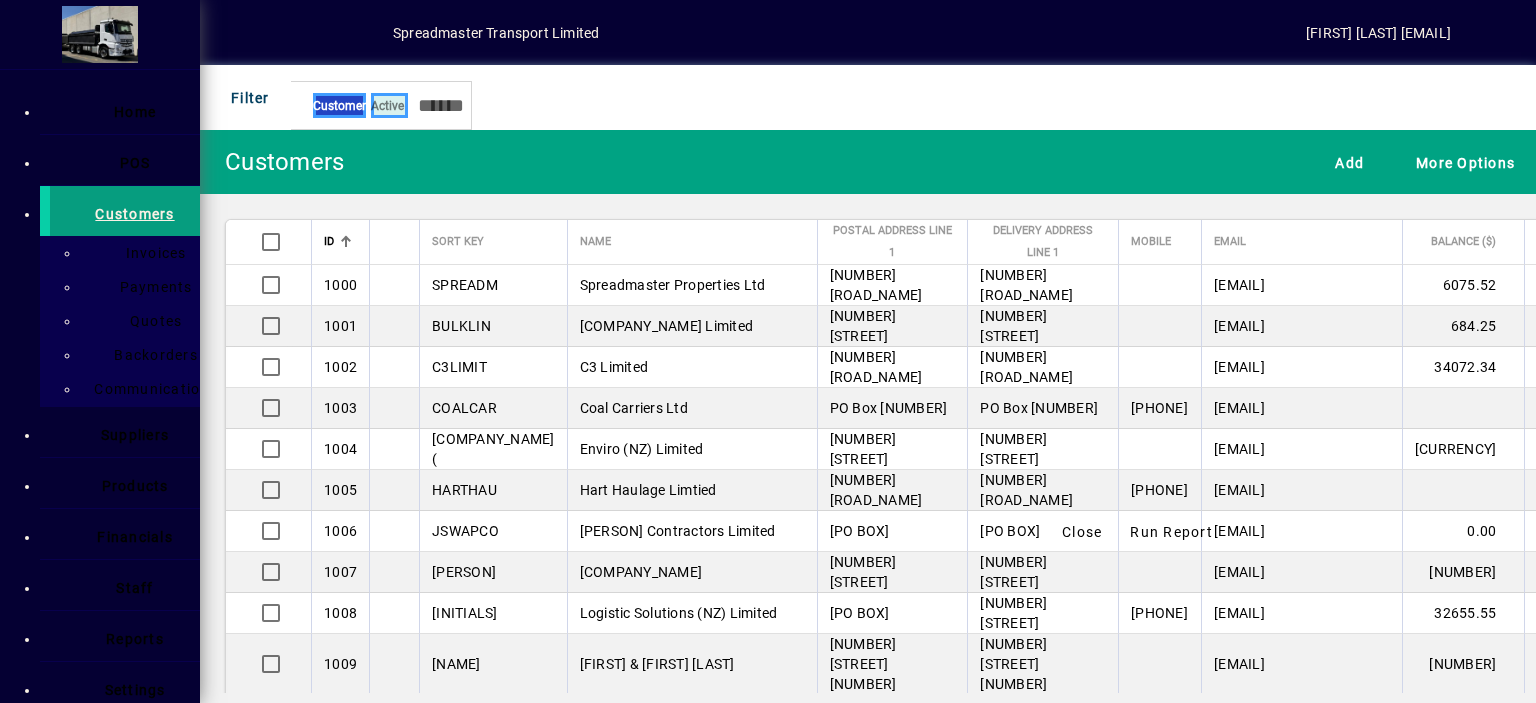 click at bounding box center [231, 625] 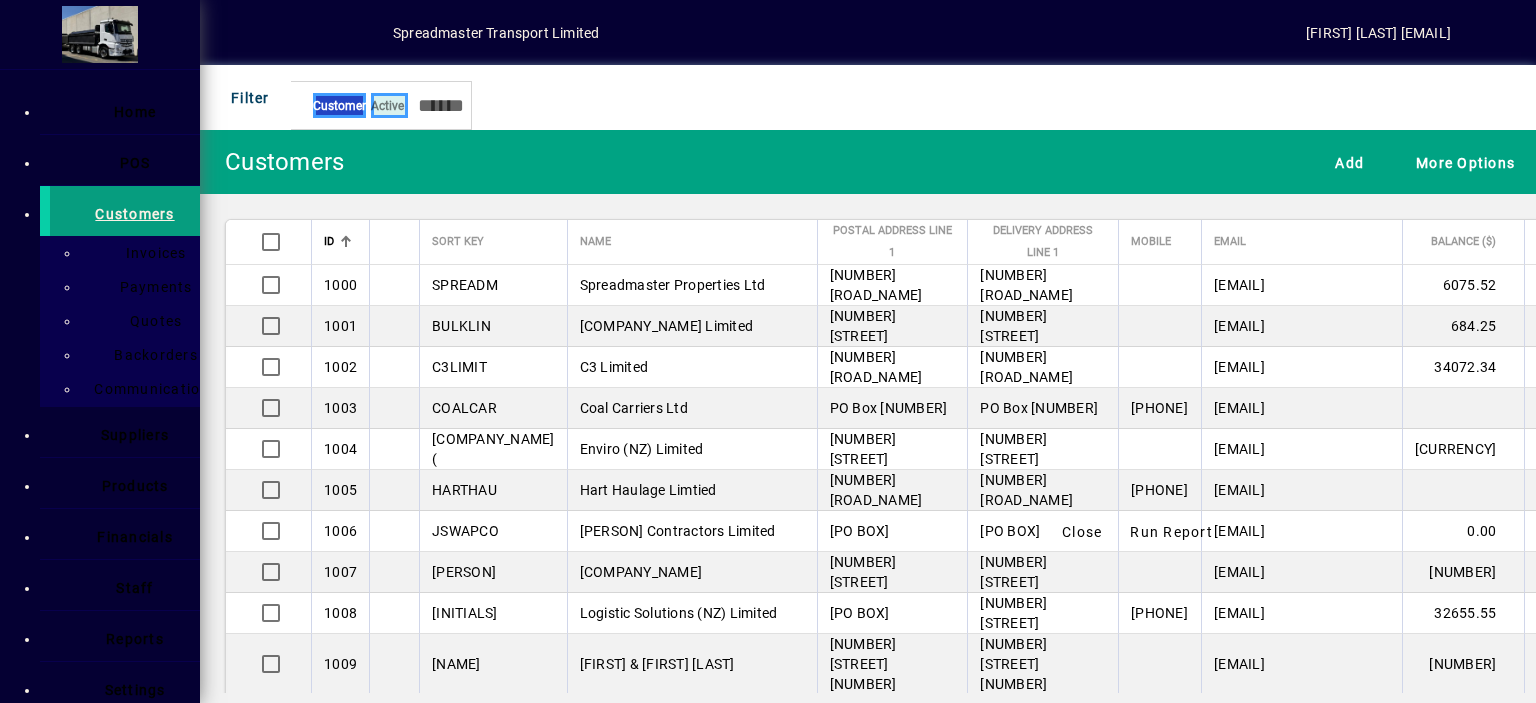 drag, startPoint x: 664, startPoint y: 576, endPoint x: 760, endPoint y: 591, distance: 97.16481 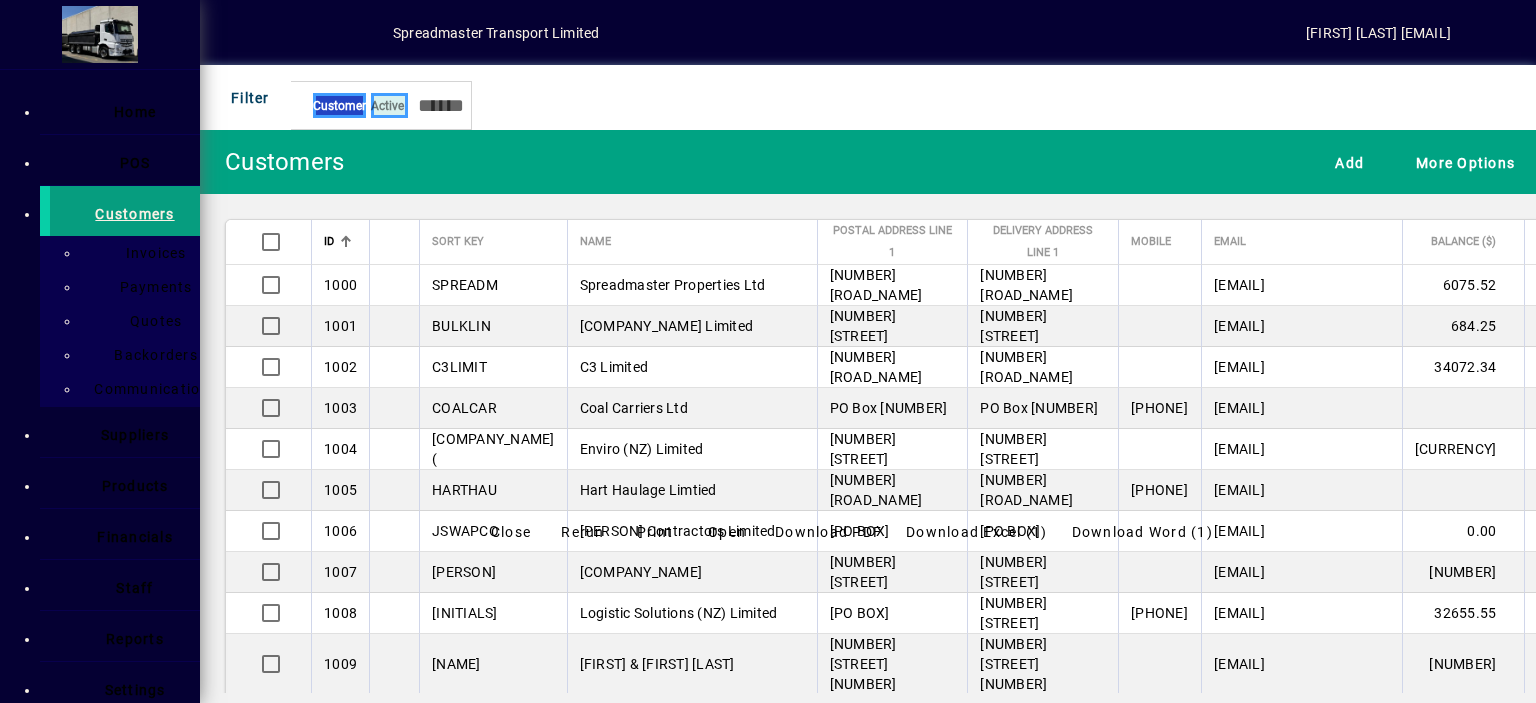 click on "Close" at bounding box center (511, 532) 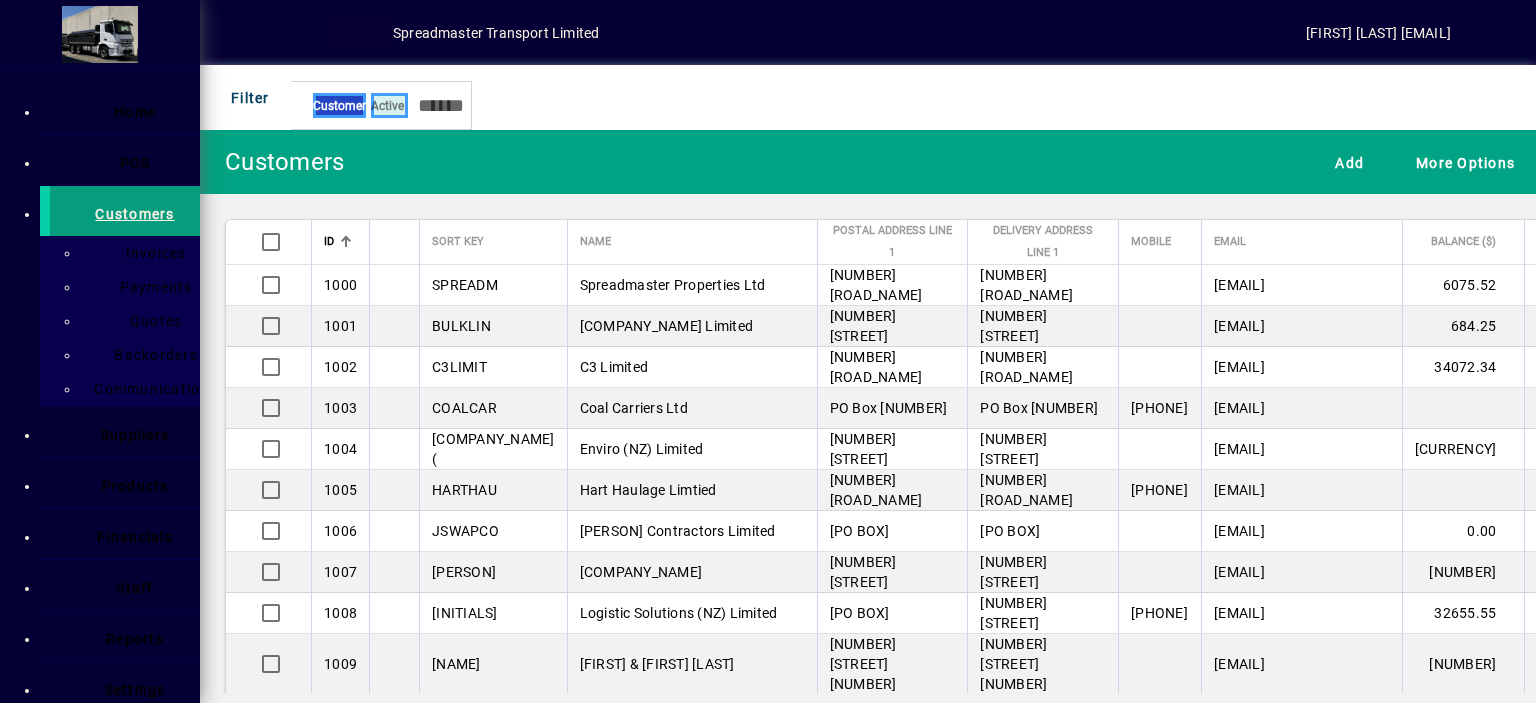 click at bounding box center (361, 33) 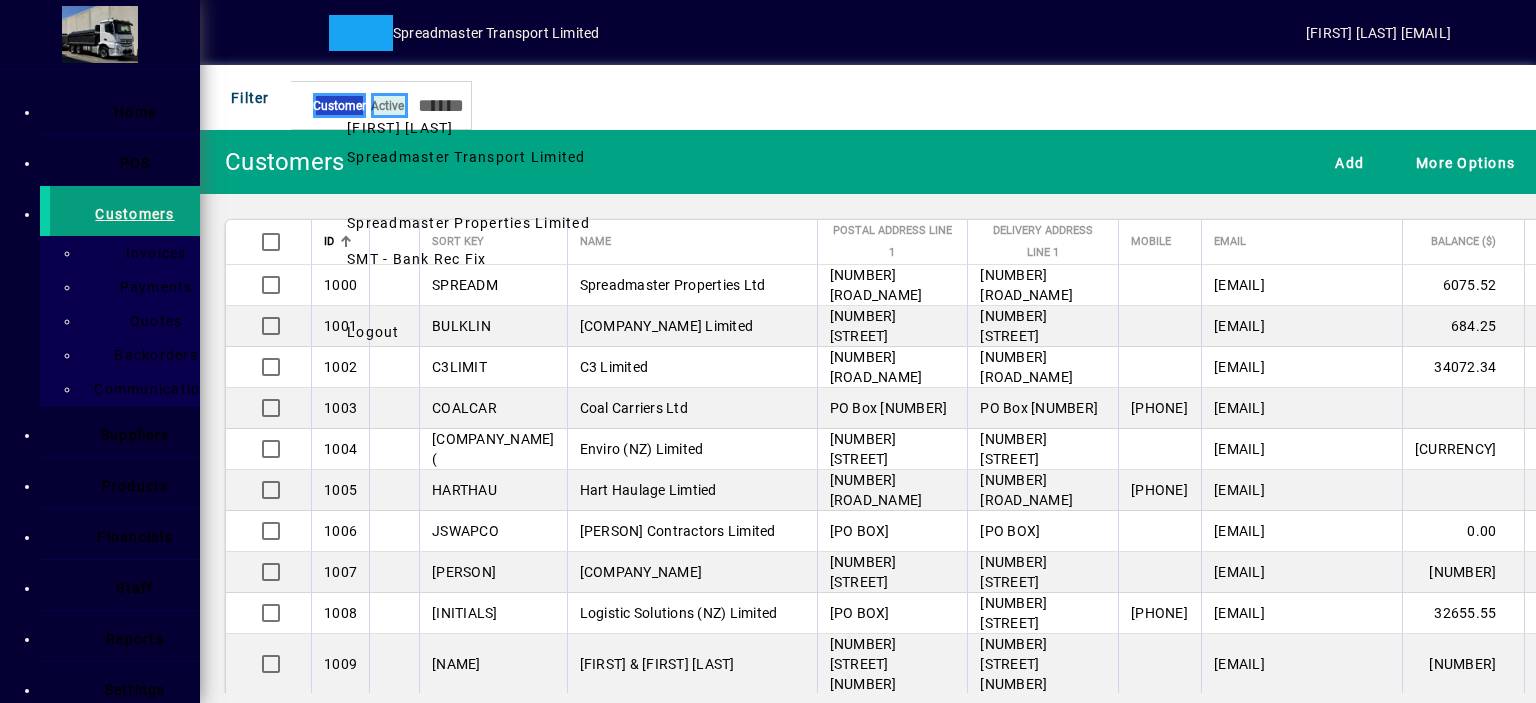 click on "Spreadmaster Properties Limited" at bounding box center (468, 223) 